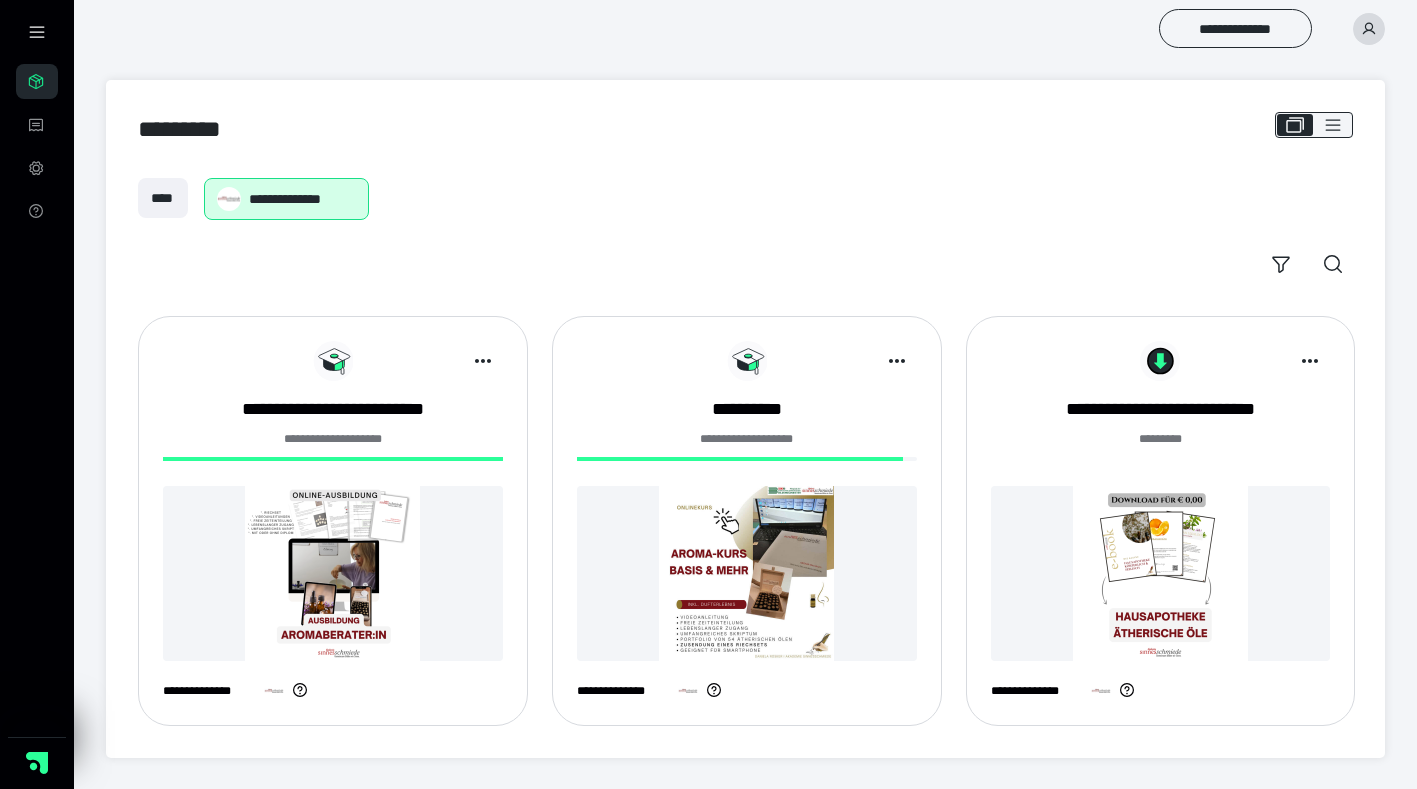 scroll, scrollTop: 0, scrollLeft: 0, axis: both 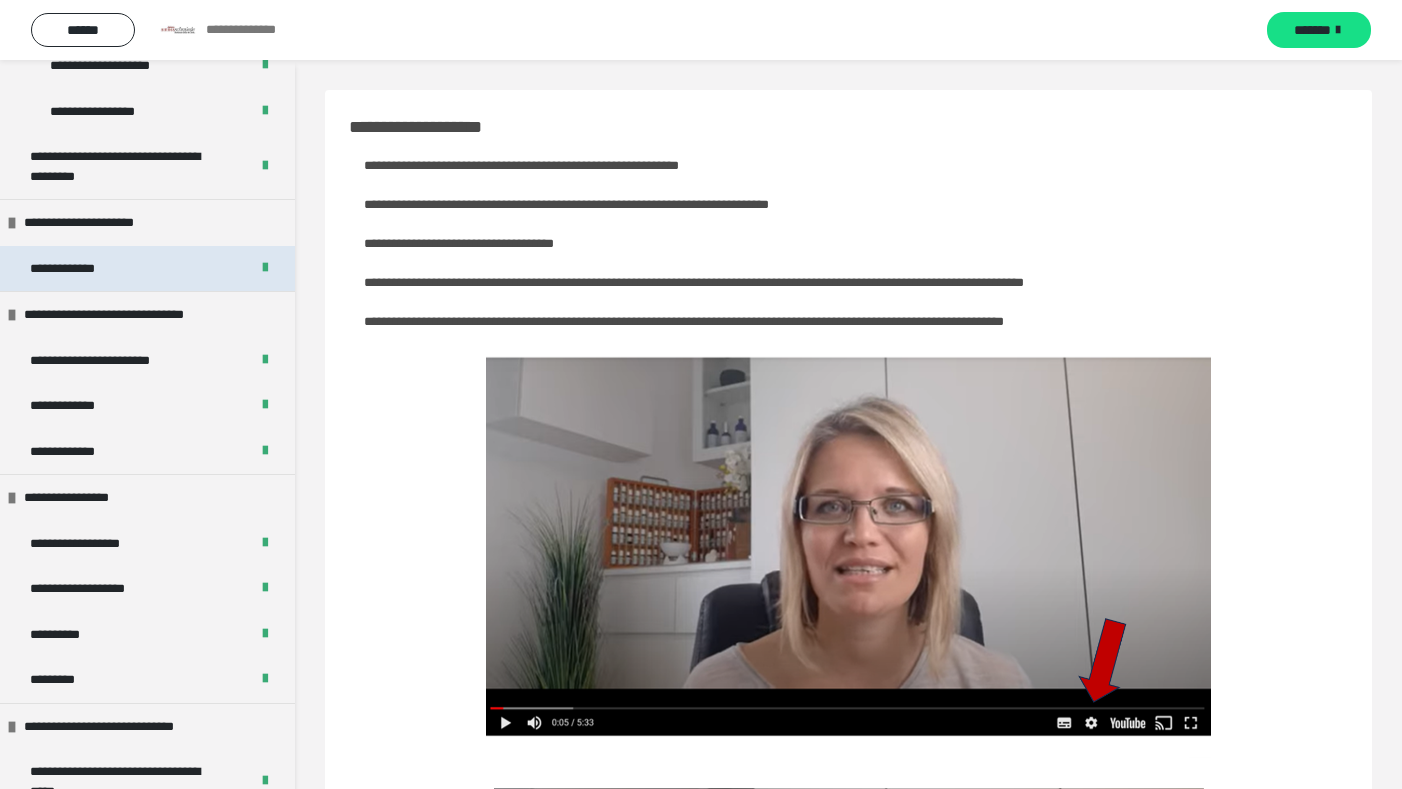 click on "**********" at bounding box center [67, 269] 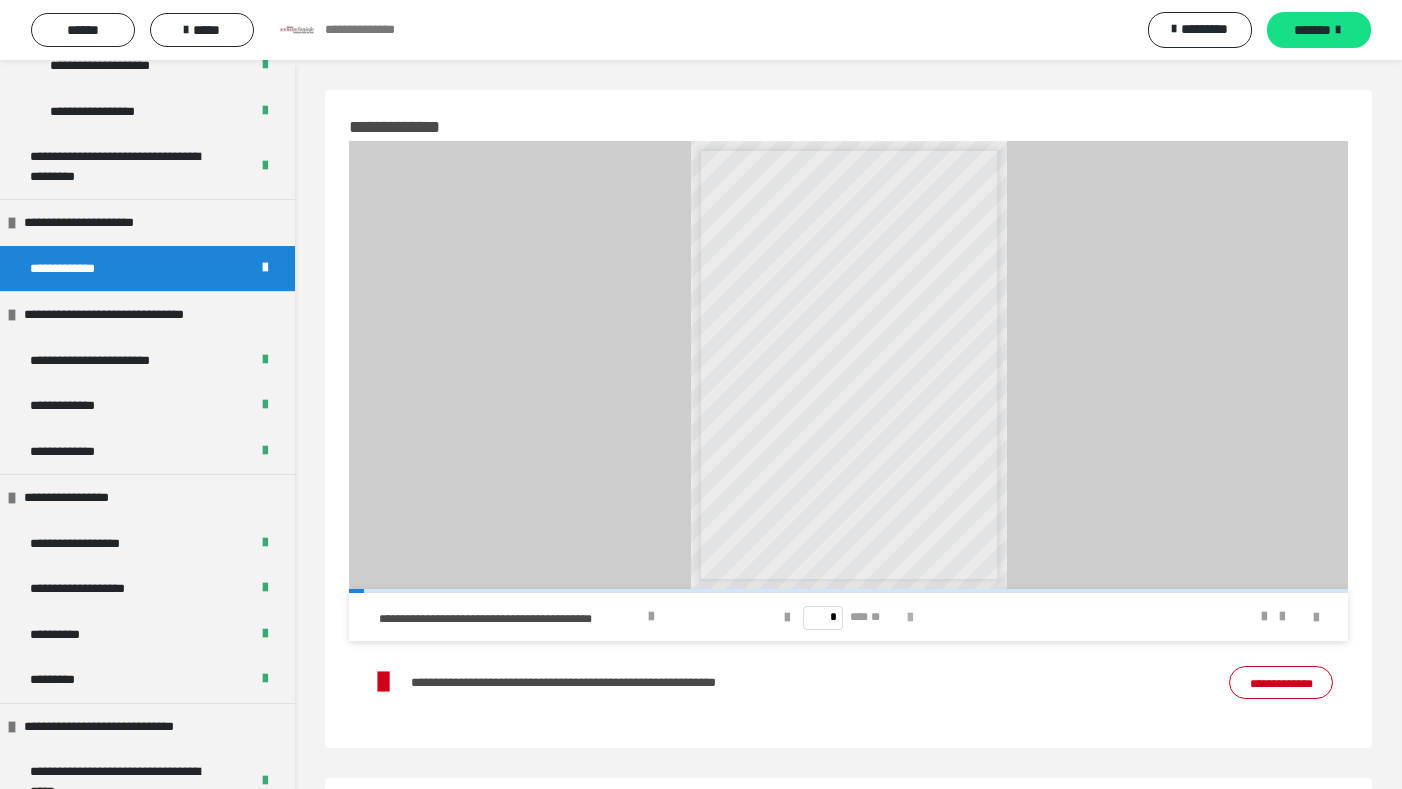 click at bounding box center [910, 618] 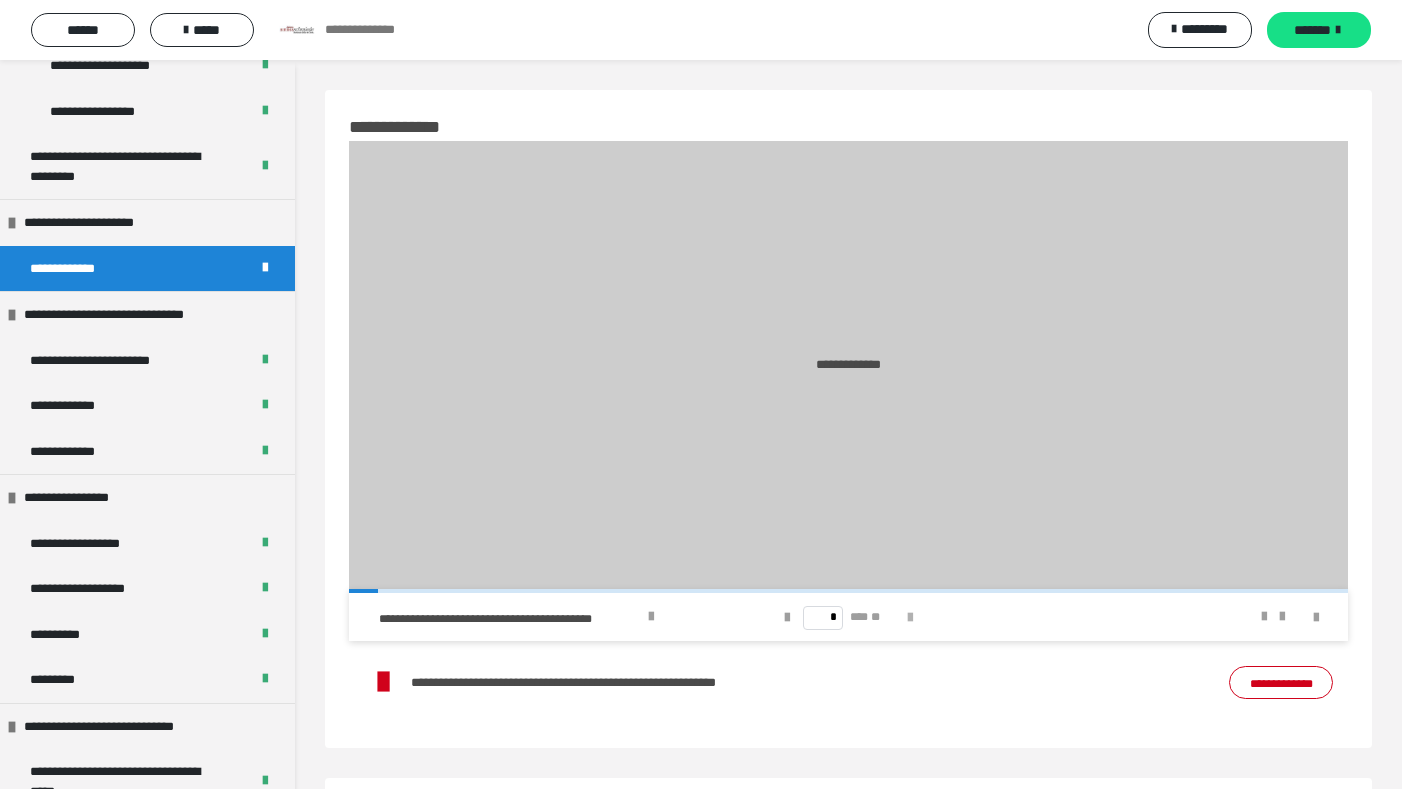 click at bounding box center [910, 618] 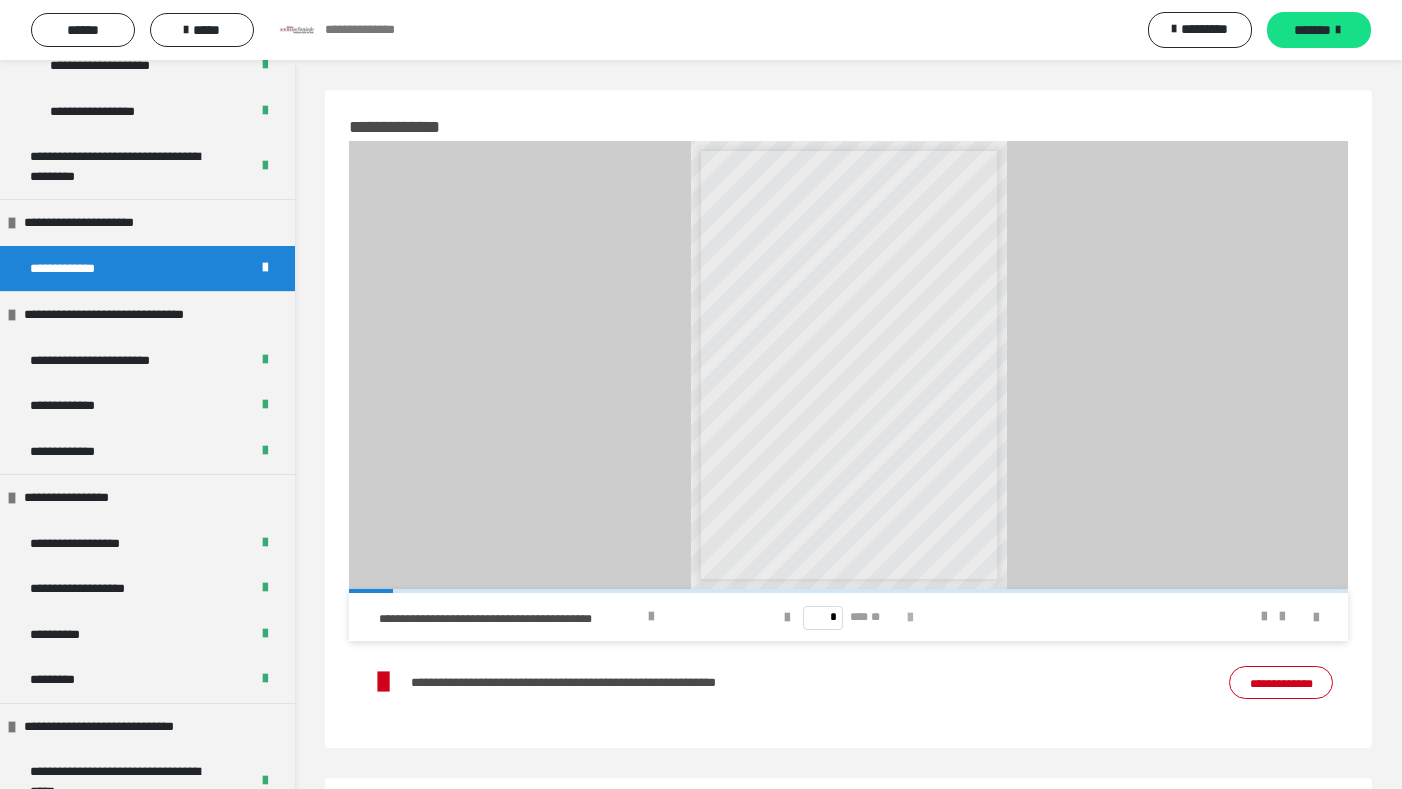click at bounding box center [910, 618] 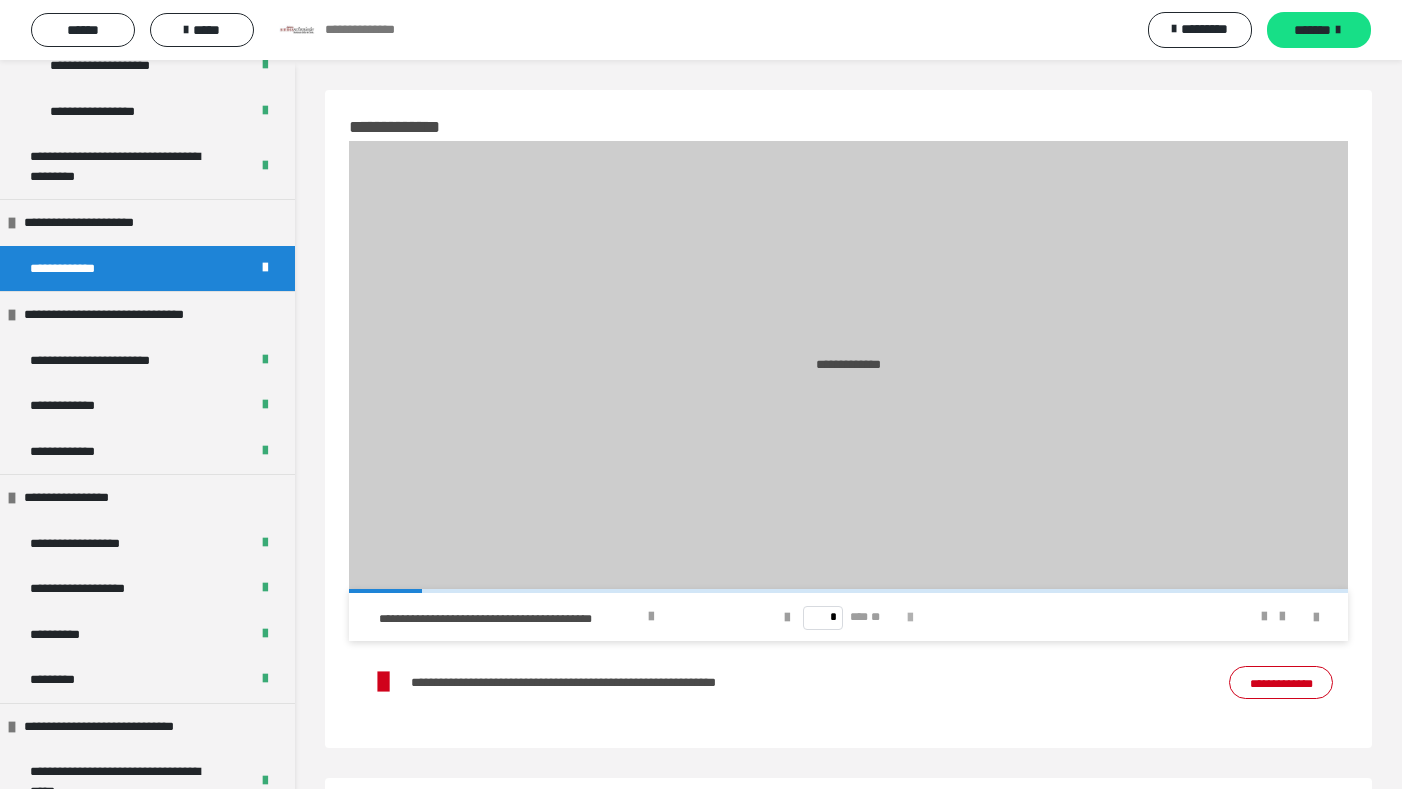 click at bounding box center [910, 618] 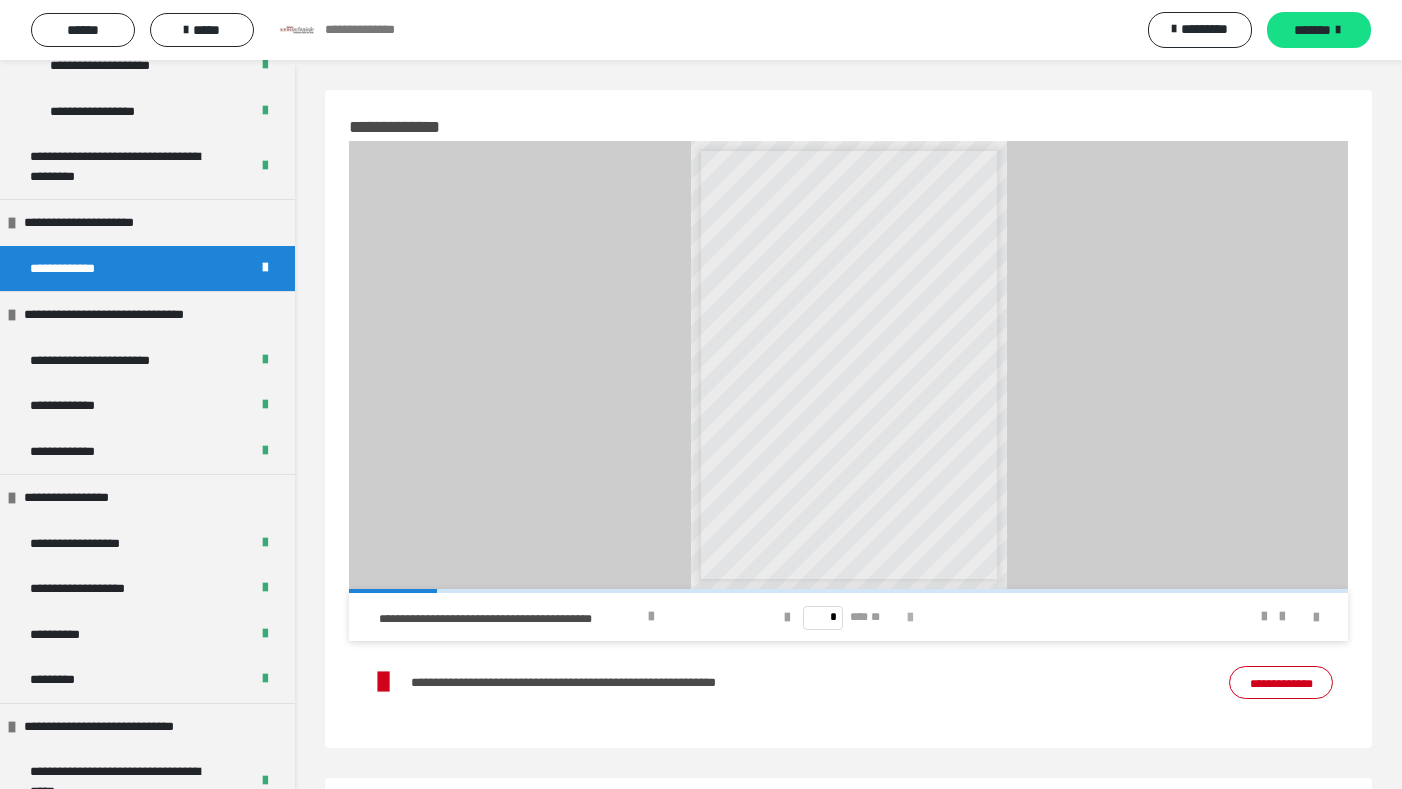 click at bounding box center (910, 618) 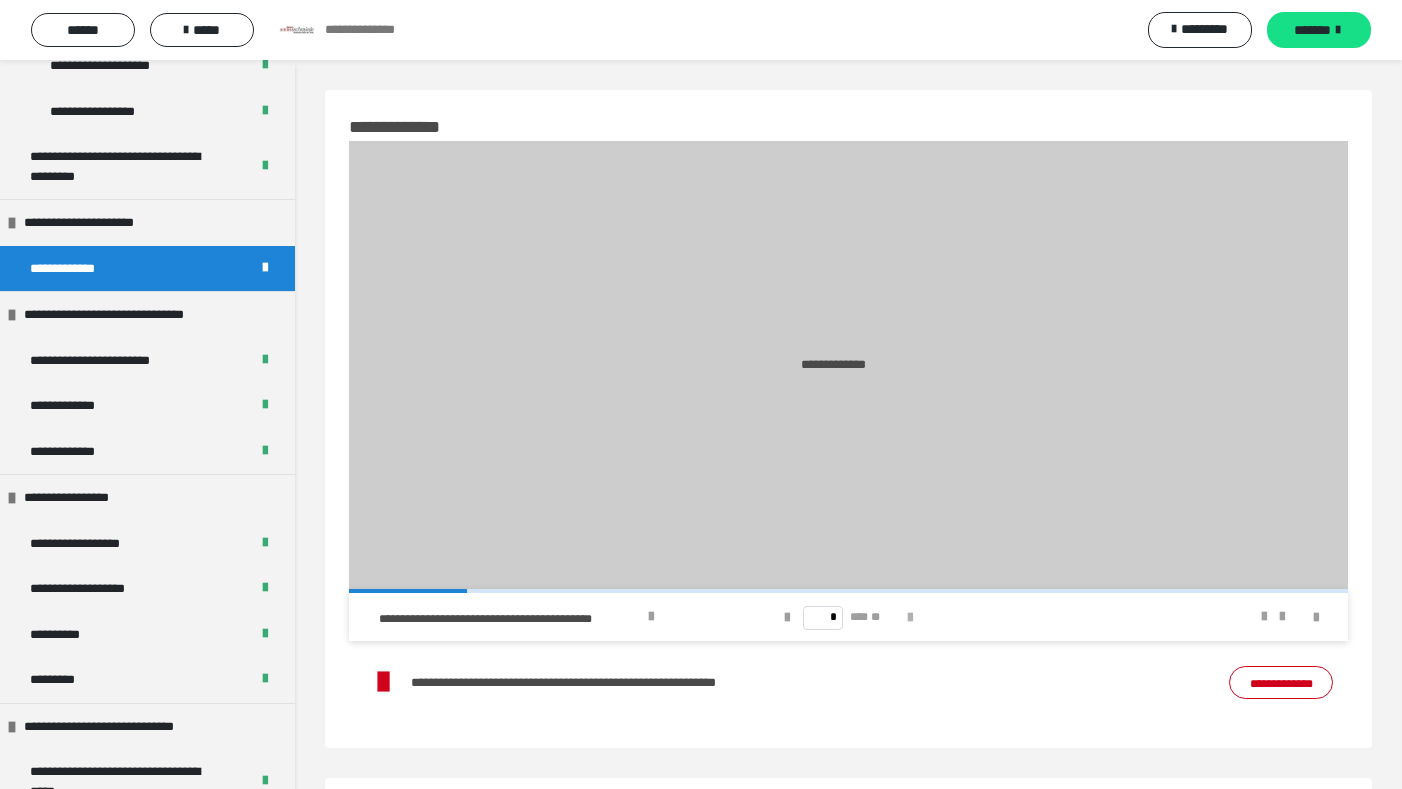 click at bounding box center (910, 618) 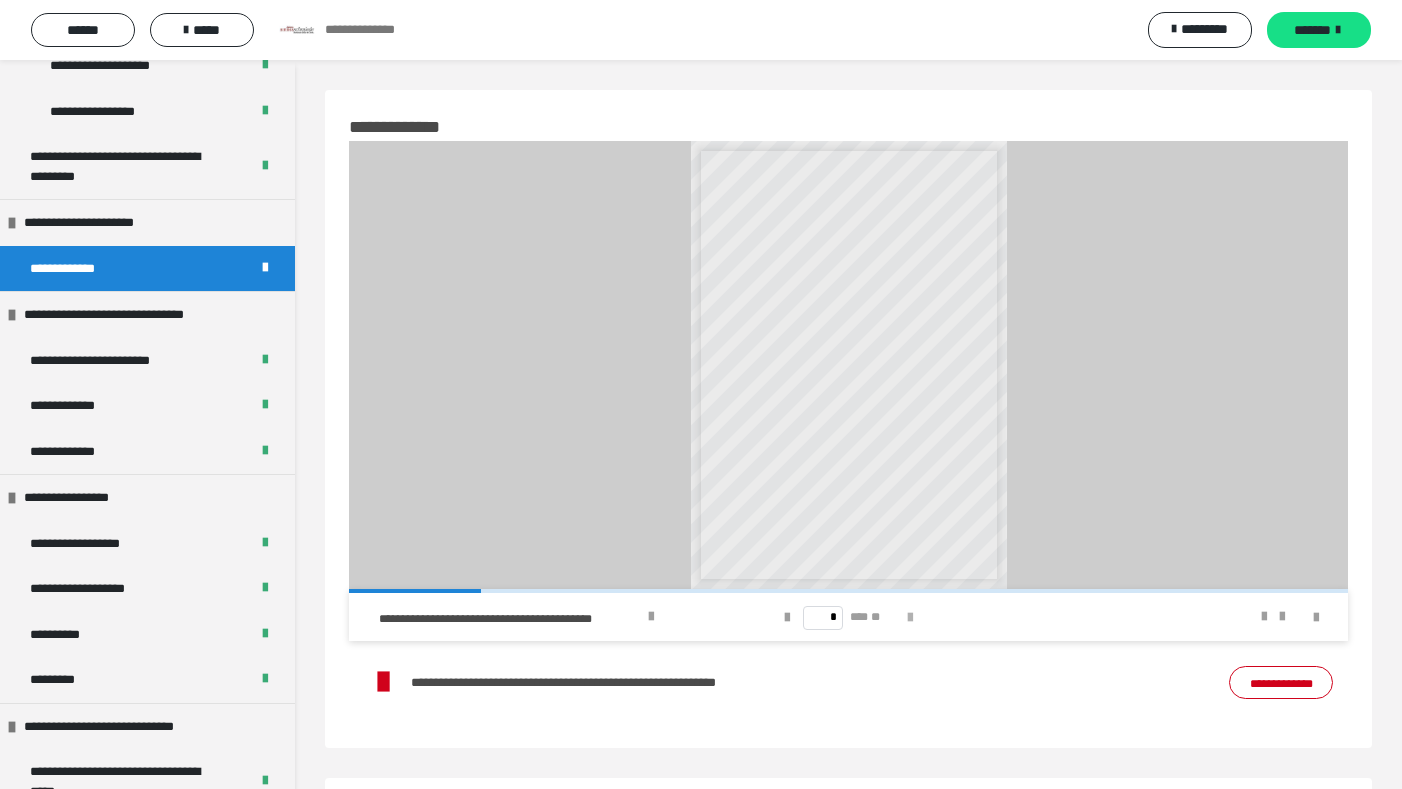 click at bounding box center (910, 618) 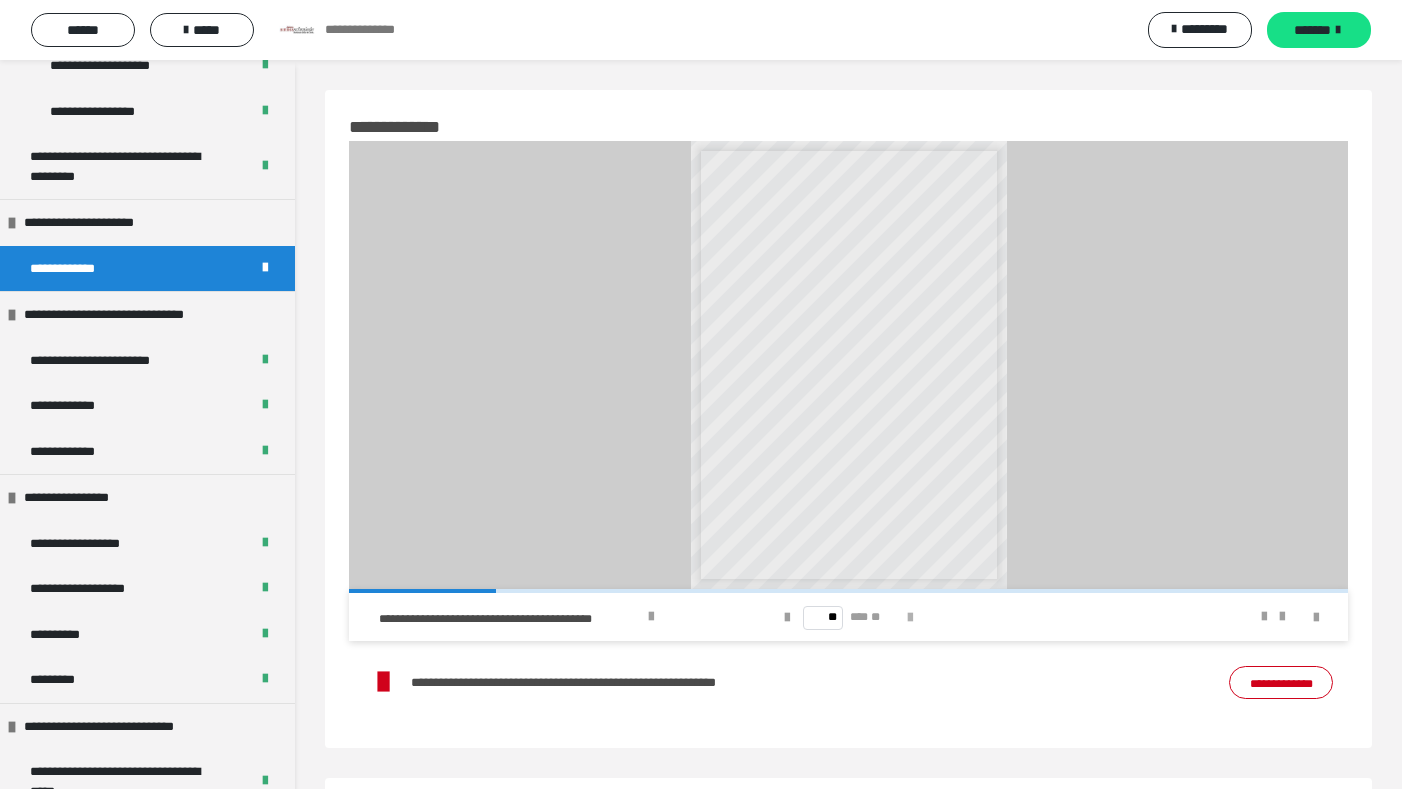 click at bounding box center (910, 618) 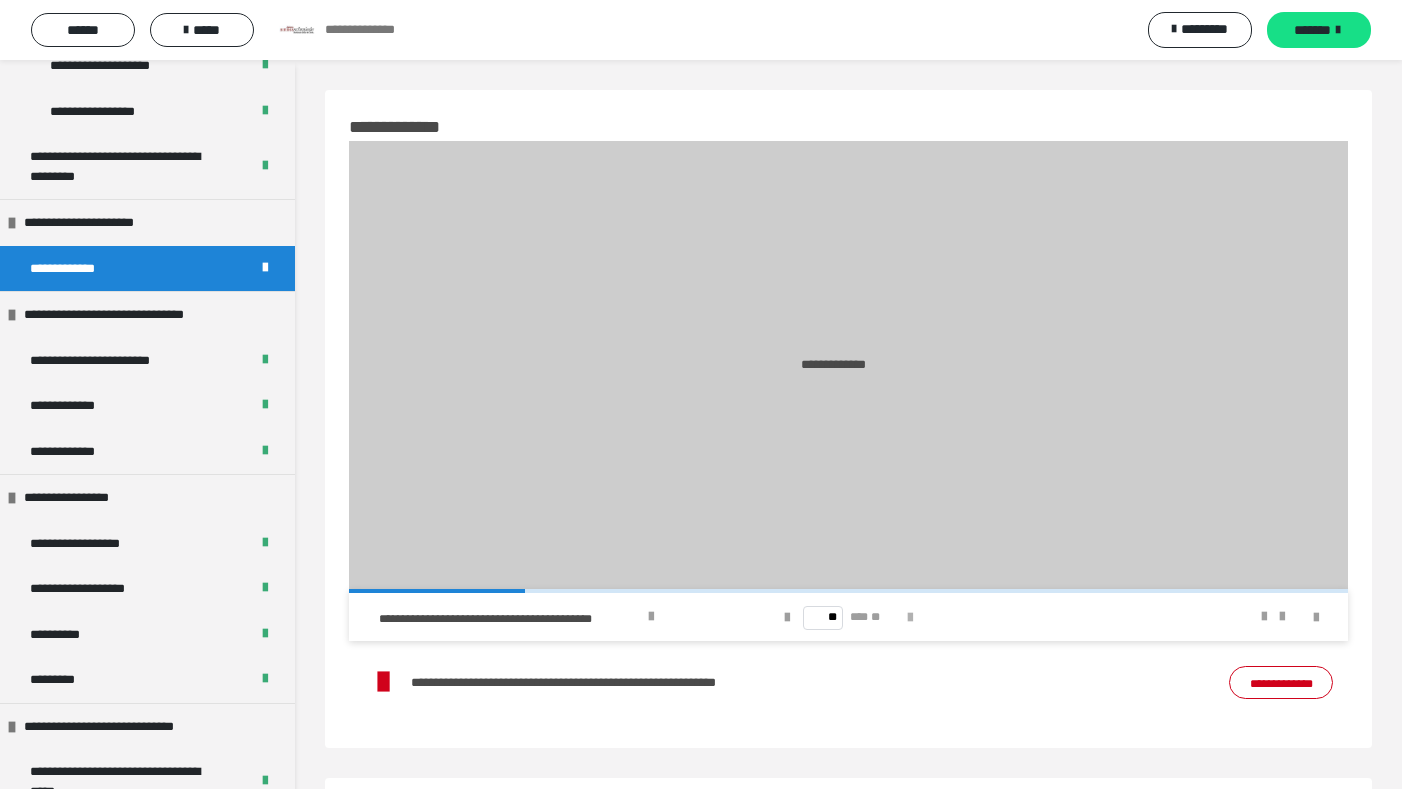 click at bounding box center (910, 618) 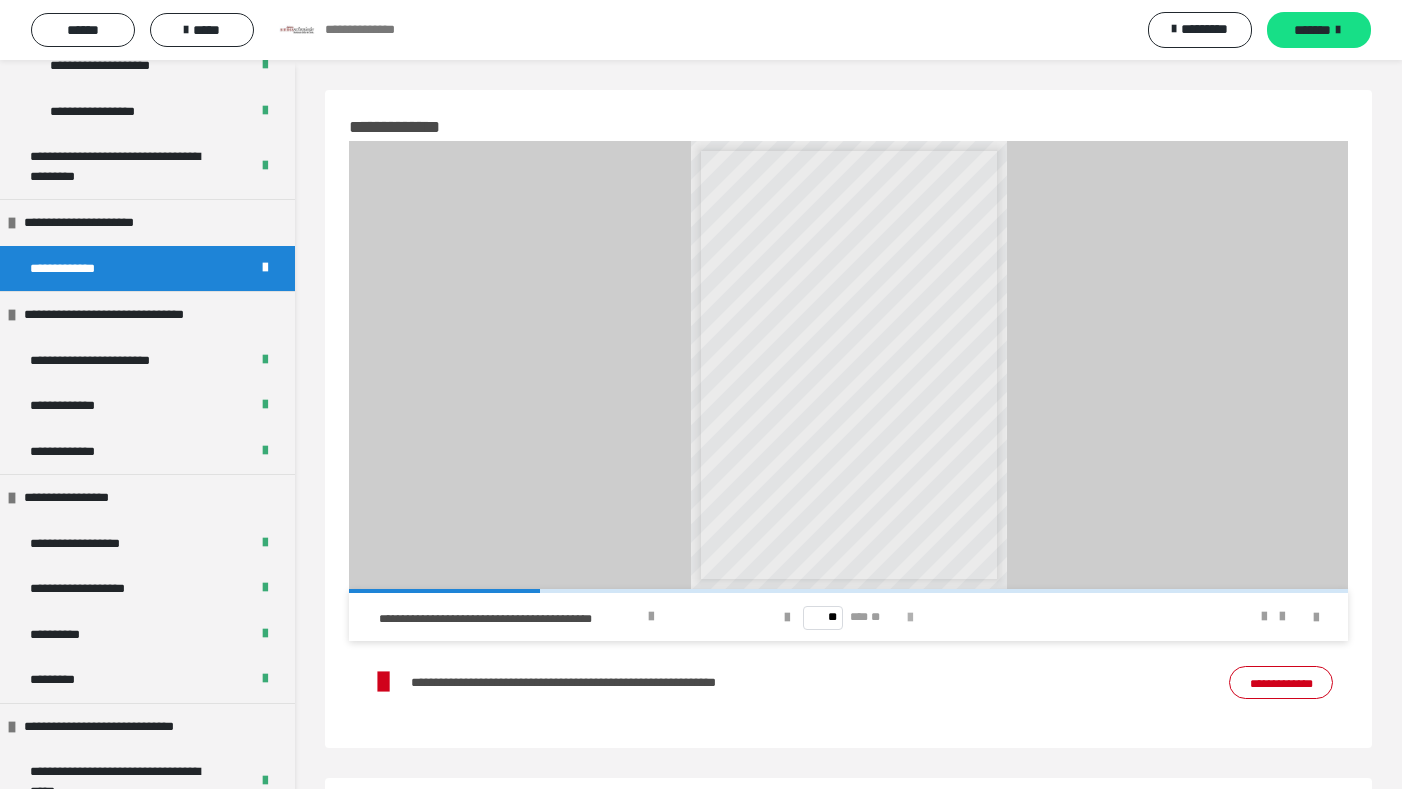 click at bounding box center [910, 618] 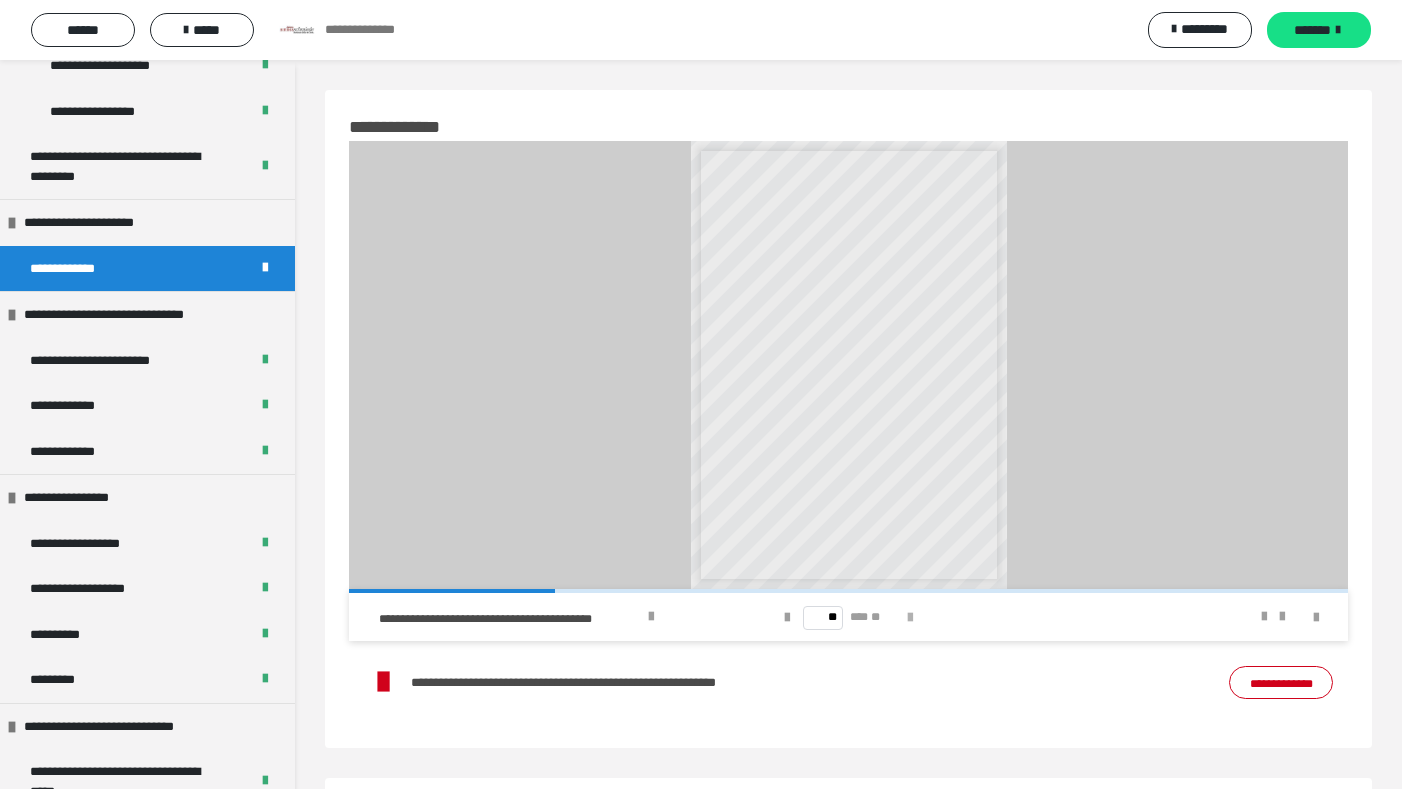 click at bounding box center [910, 618] 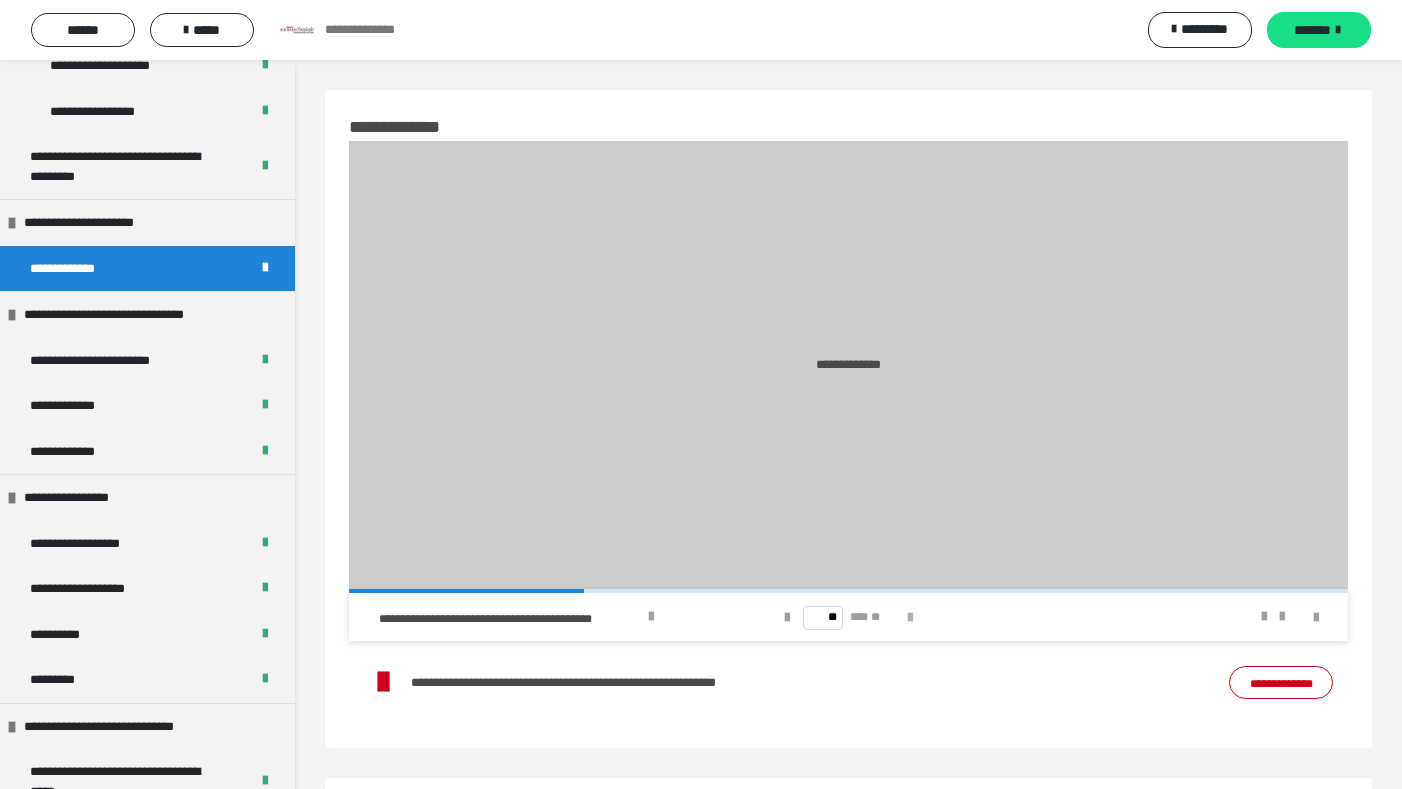 click at bounding box center (910, 618) 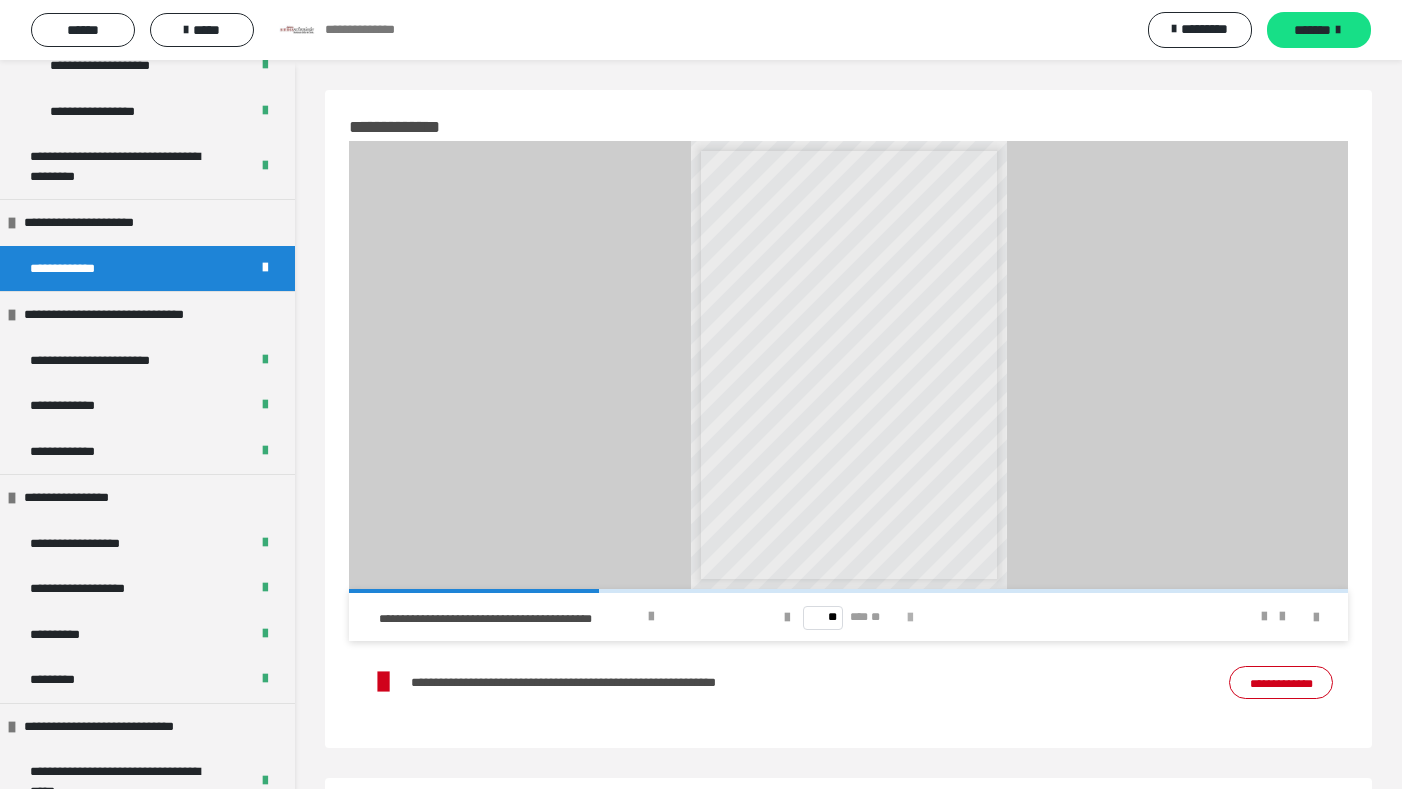 click at bounding box center (910, 618) 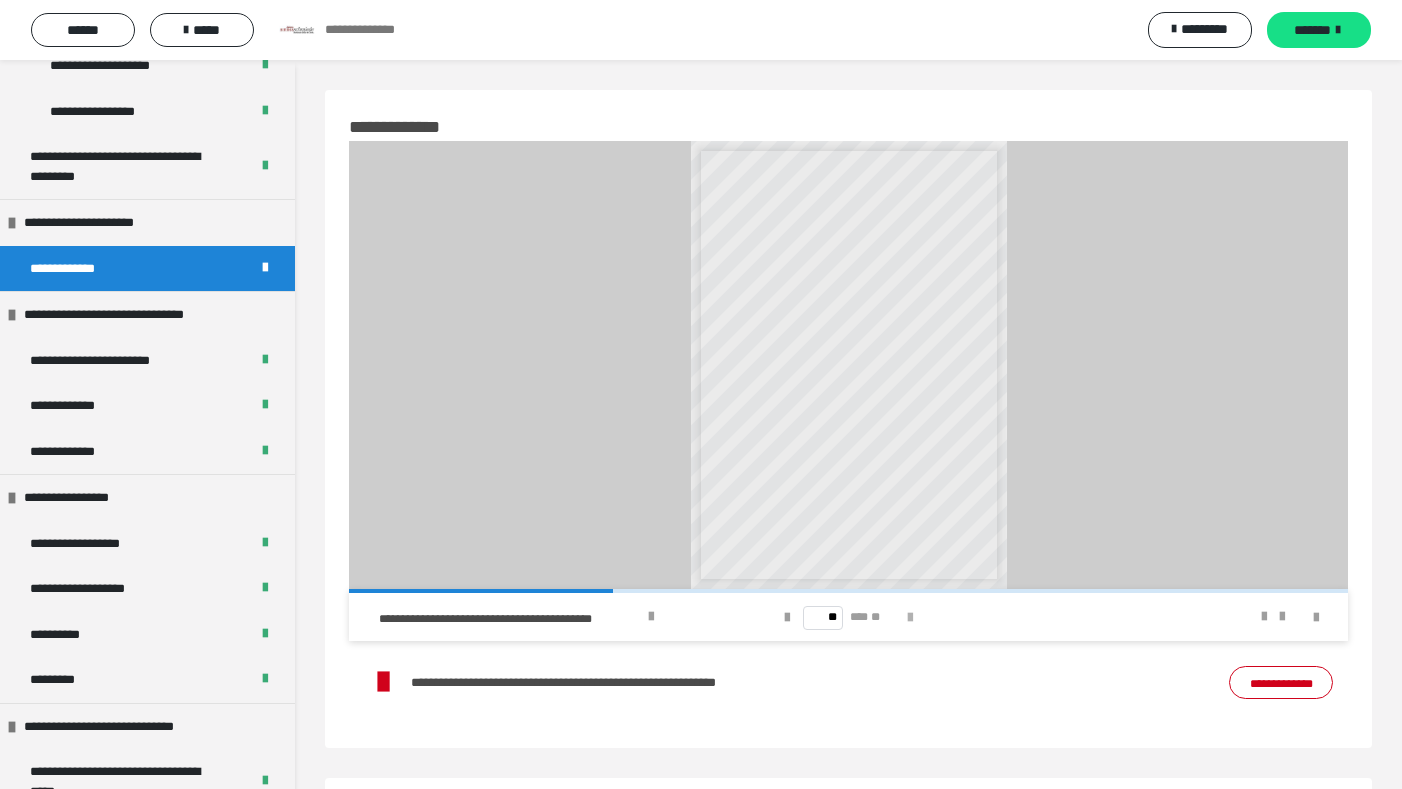 click at bounding box center [910, 618] 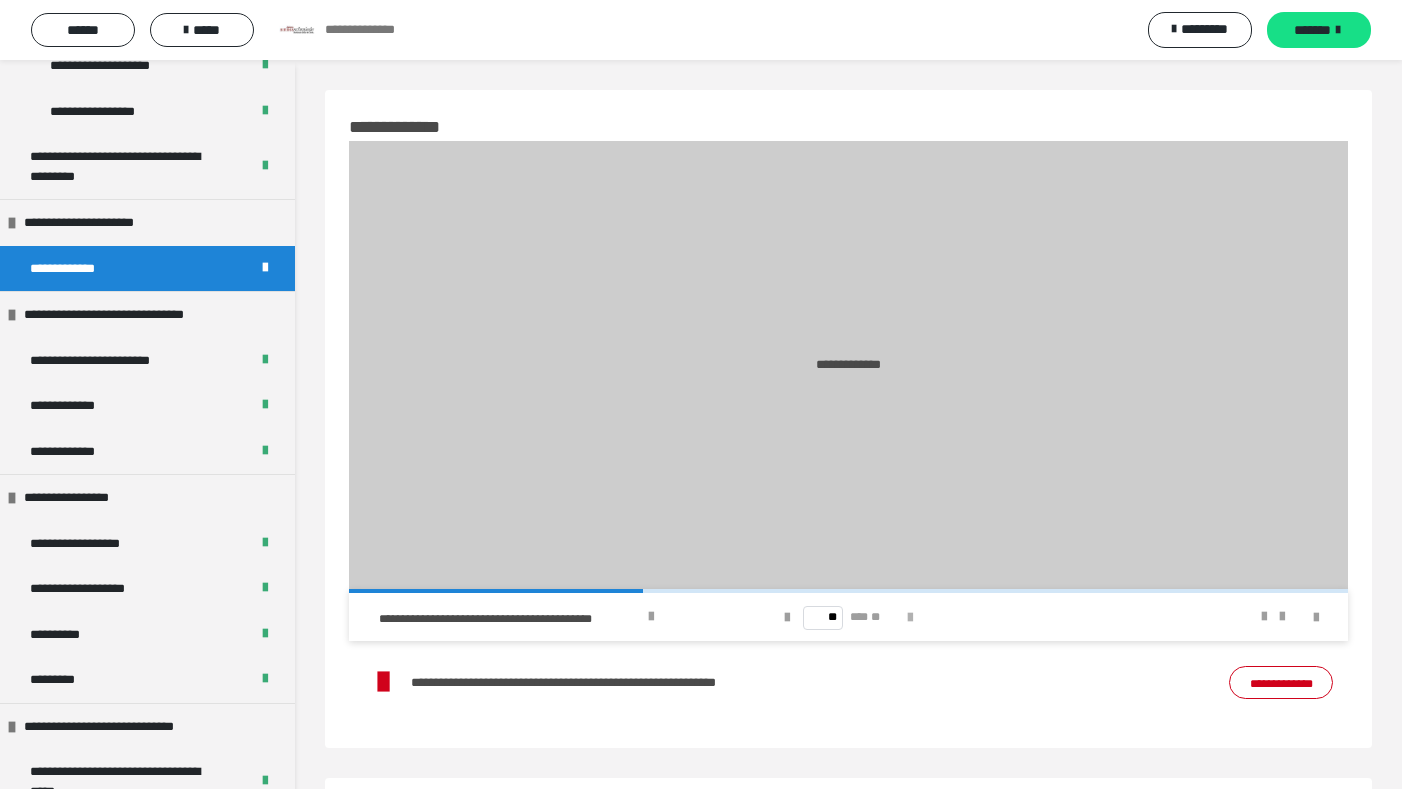 click at bounding box center [910, 618] 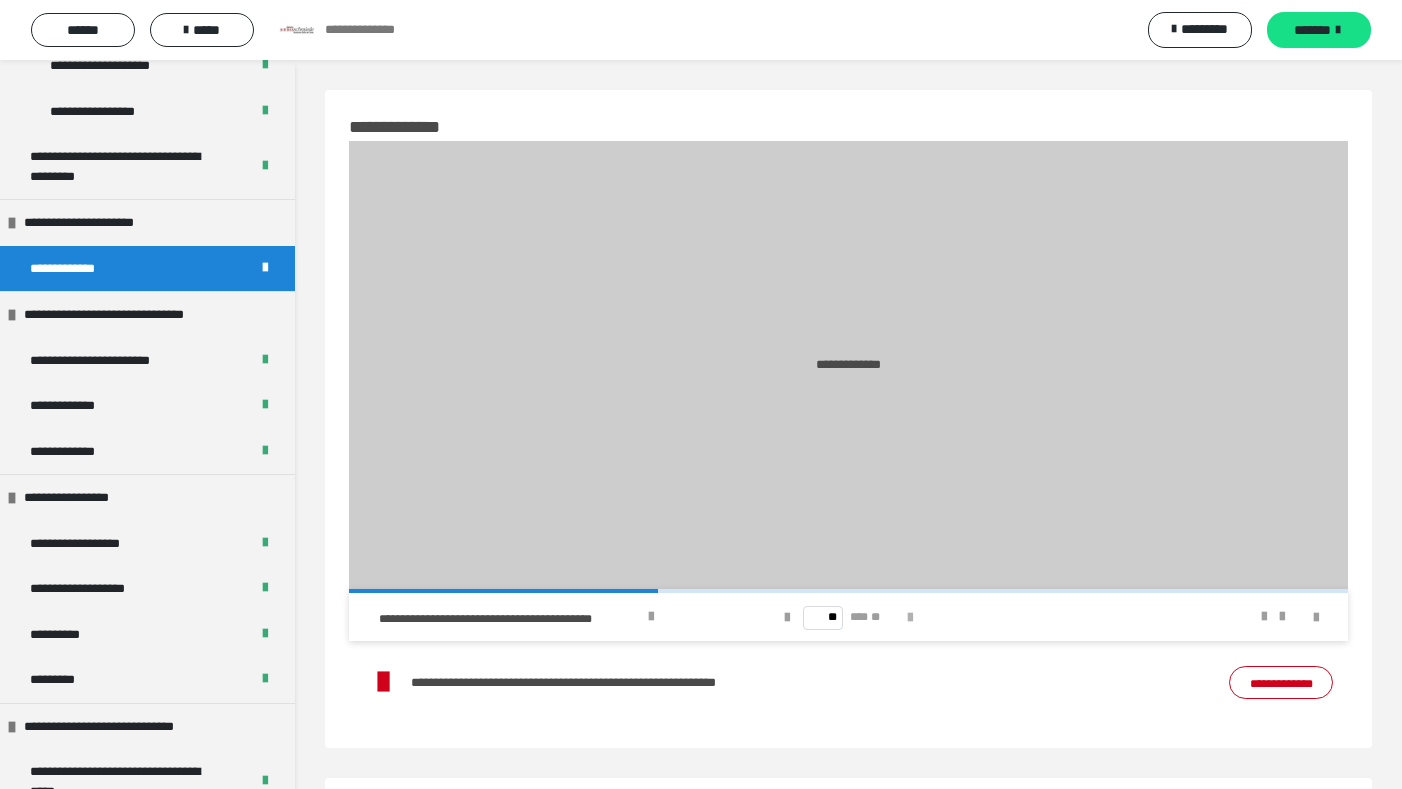 click at bounding box center (910, 618) 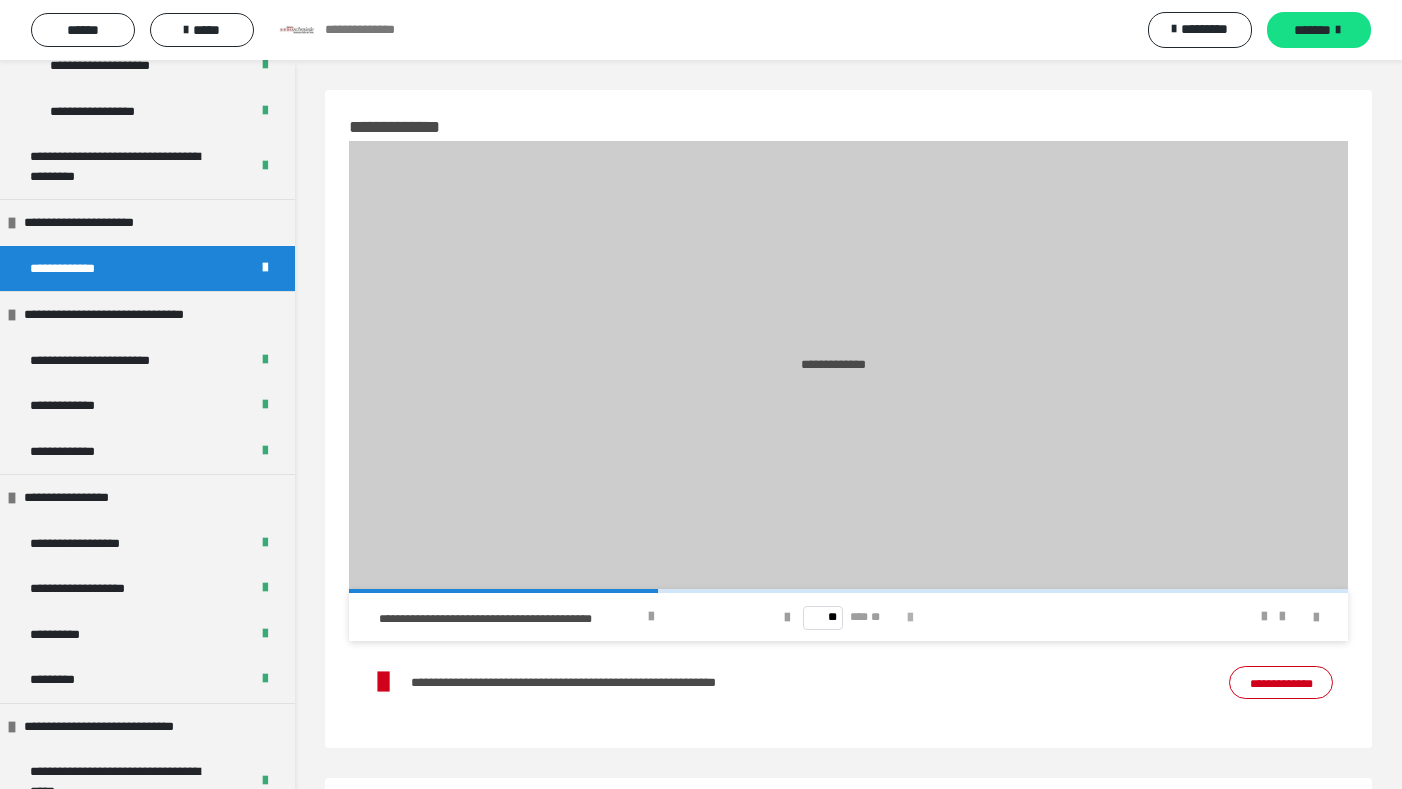 click at bounding box center [910, 618] 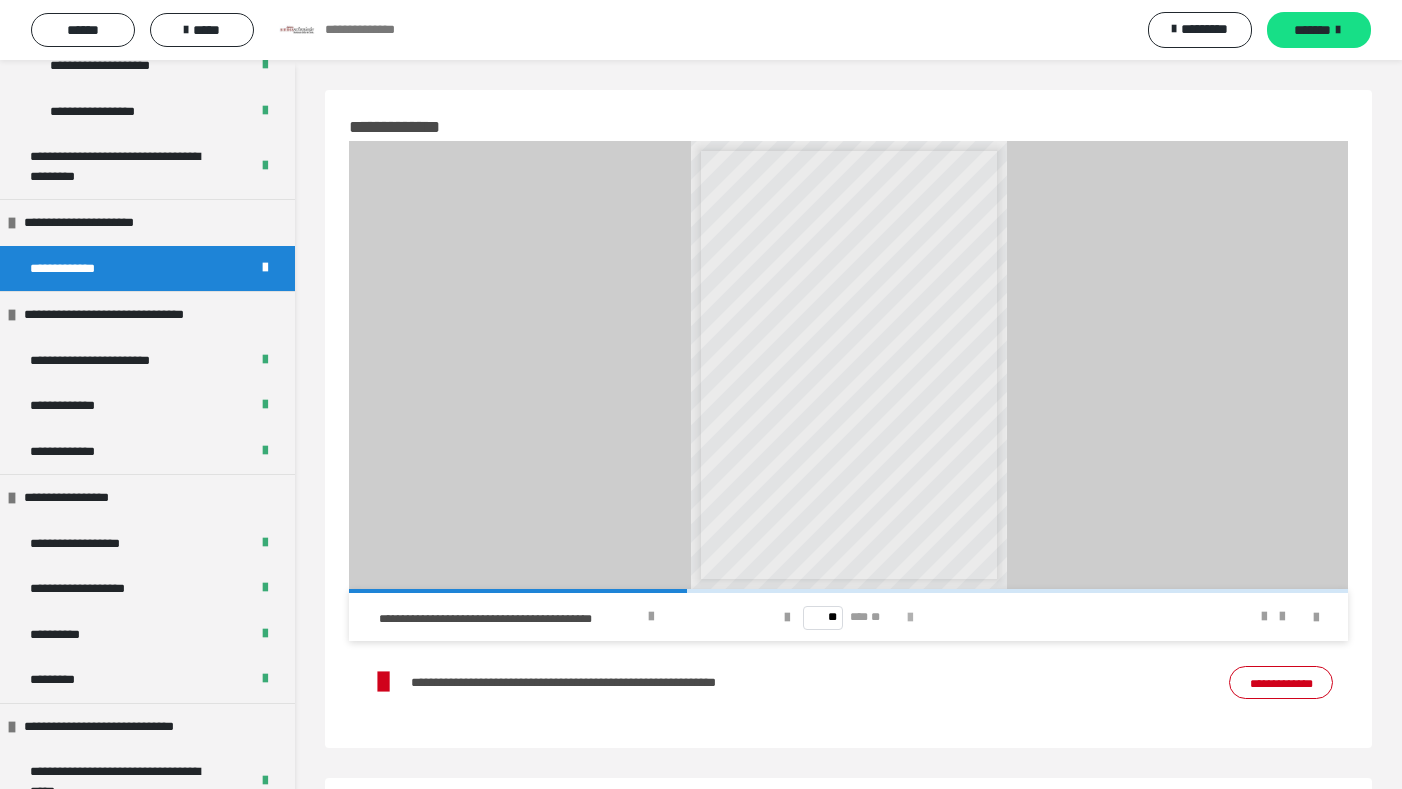 click at bounding box center [910, 618] 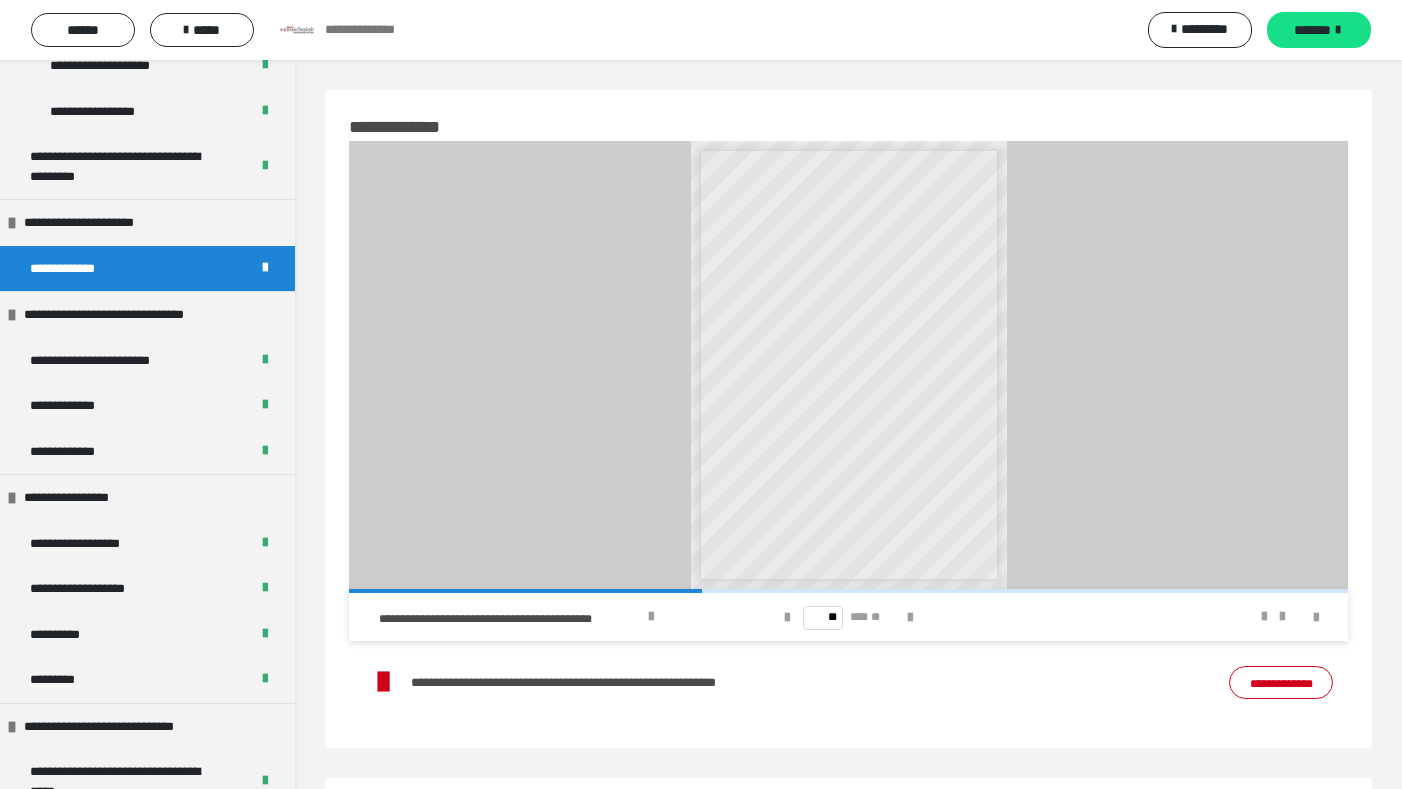 drag, startPoint x: 912, startPoint y: 615, endPoint x: 834, endPoint y: 619, distance: 78.10249 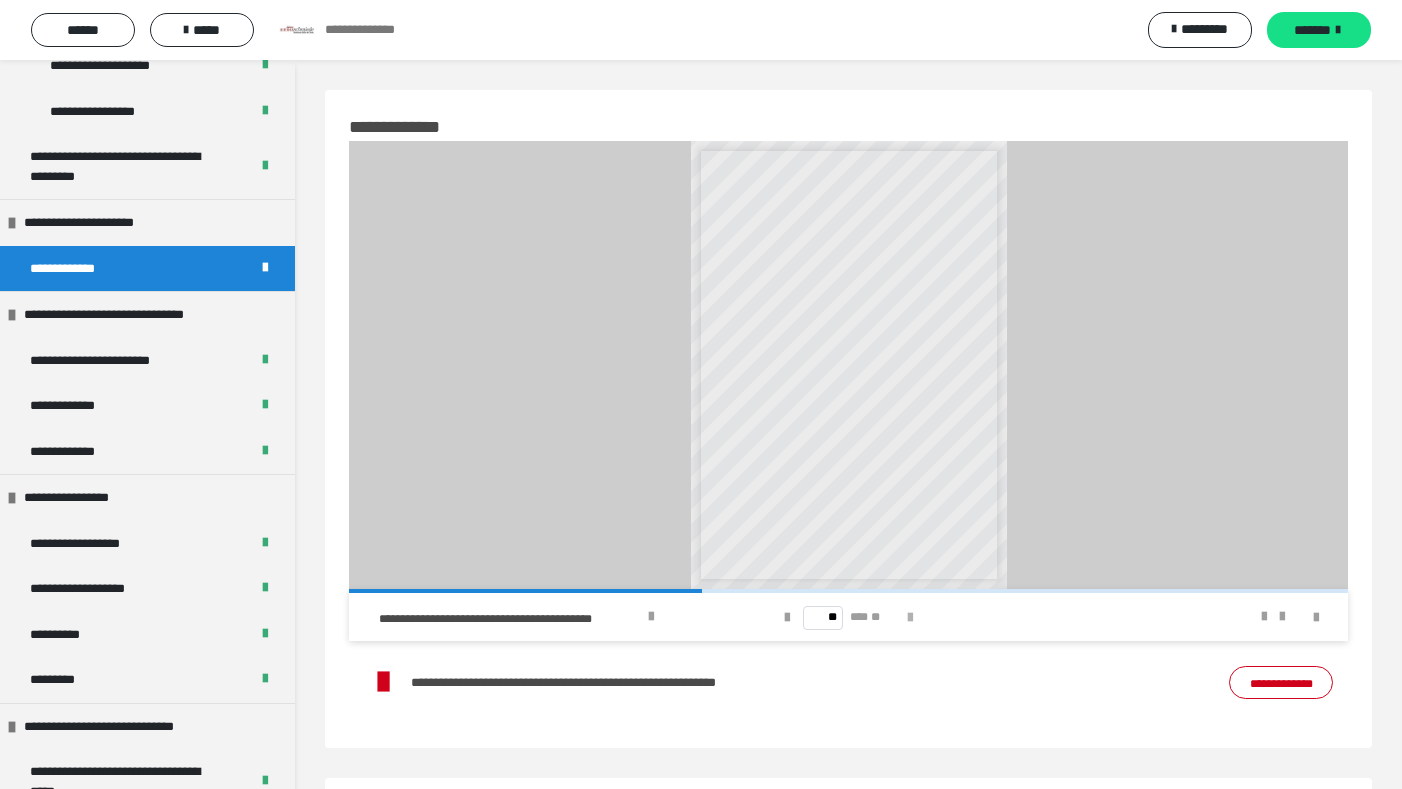 click at bounding box center (910, 618) 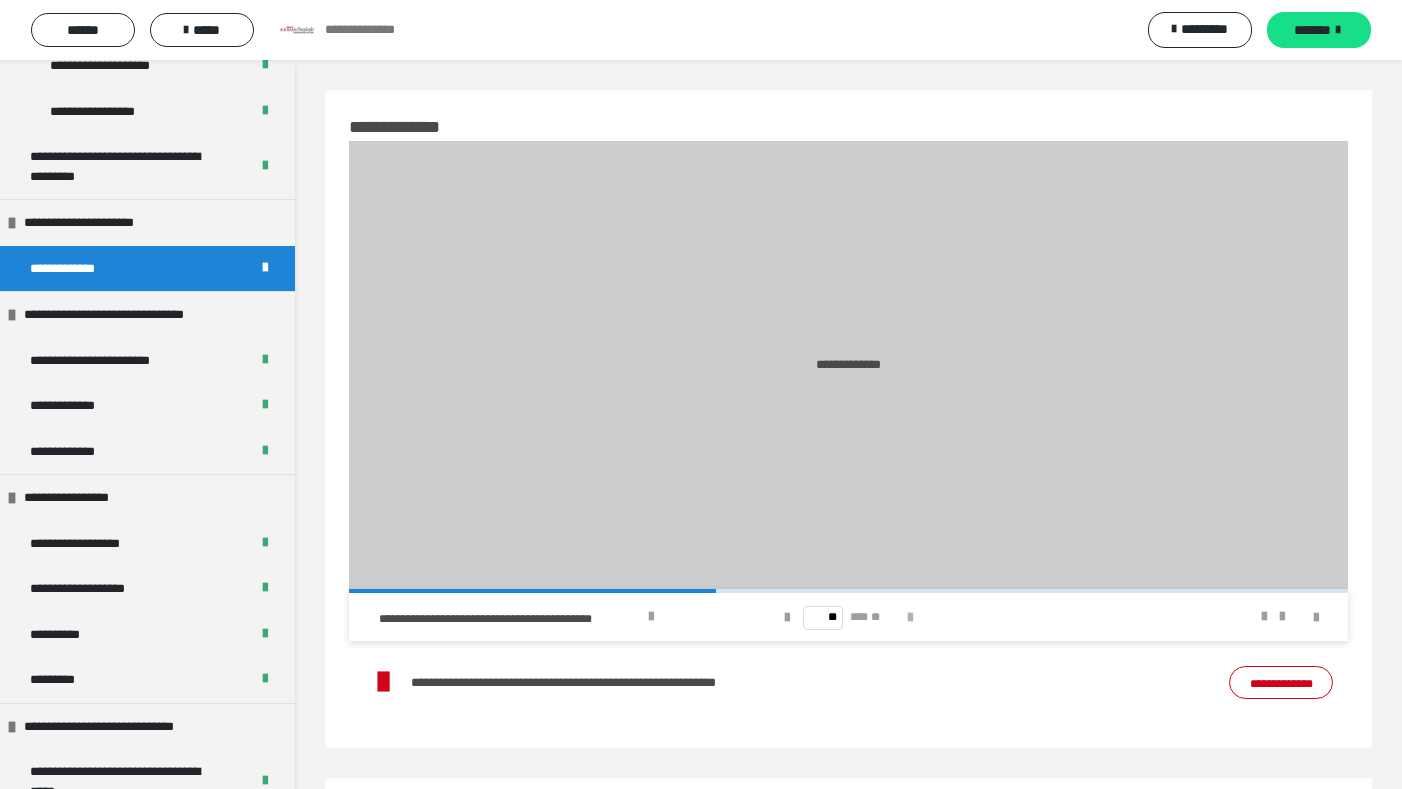 click at bounding box center (910, 618) 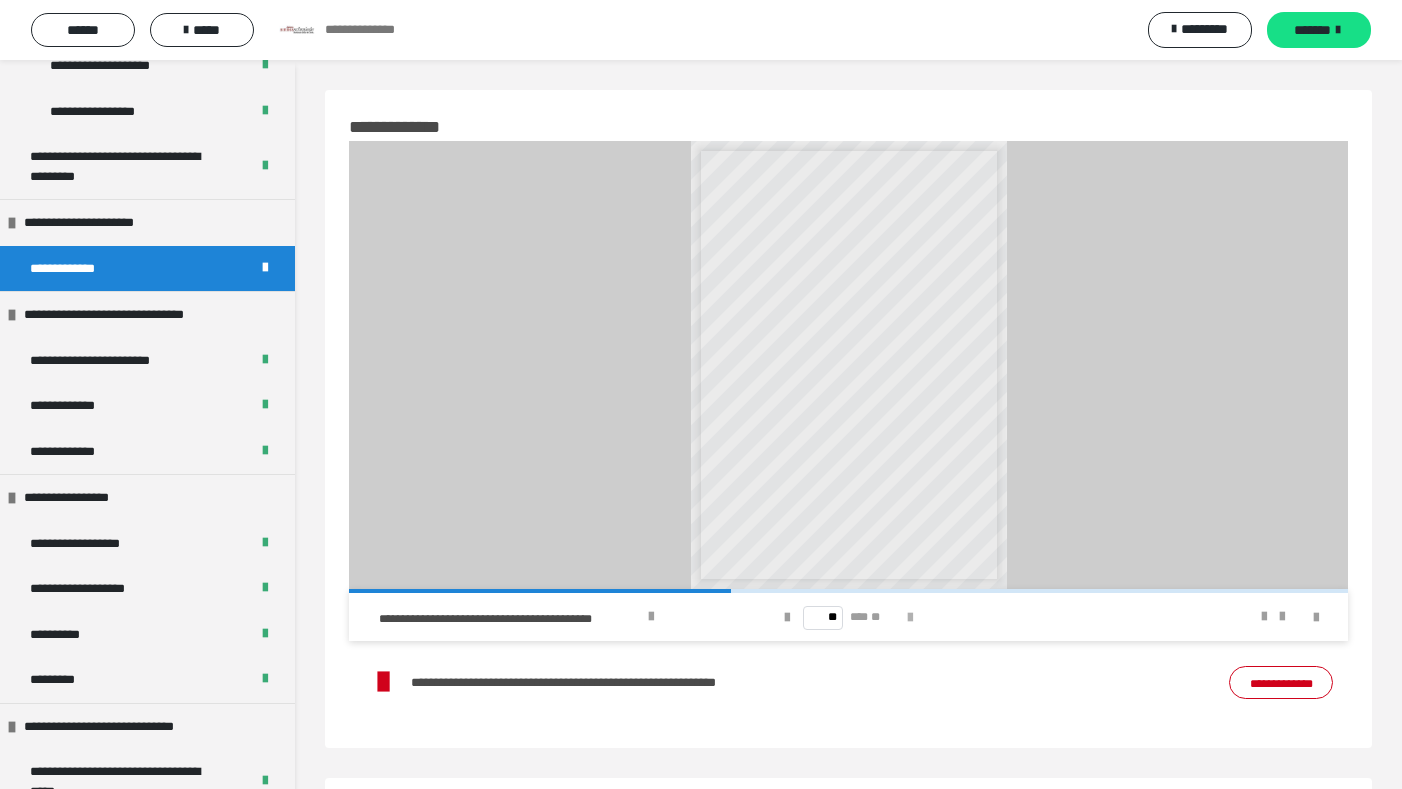 click at bounding box center [910, 618] 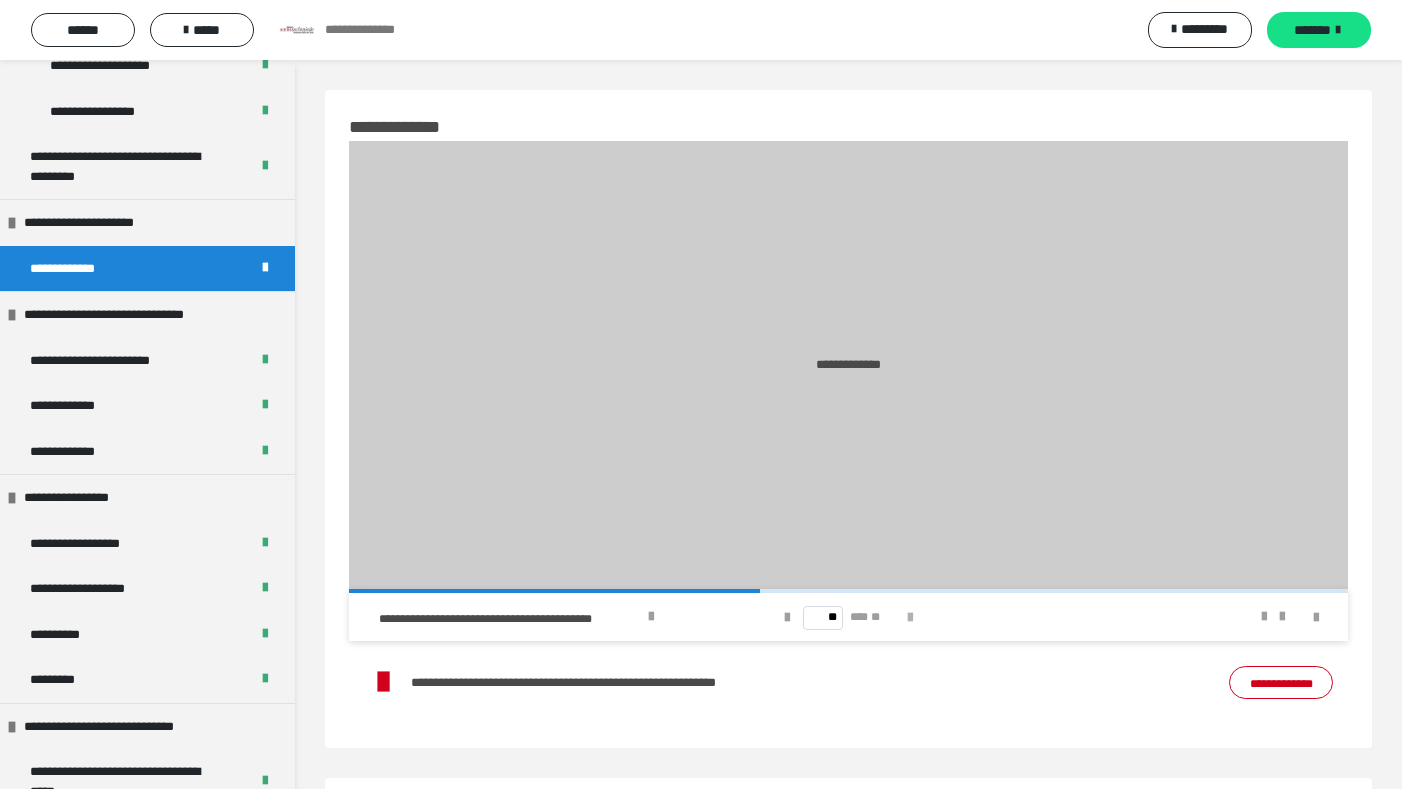 click at bounding box center [910, 618] 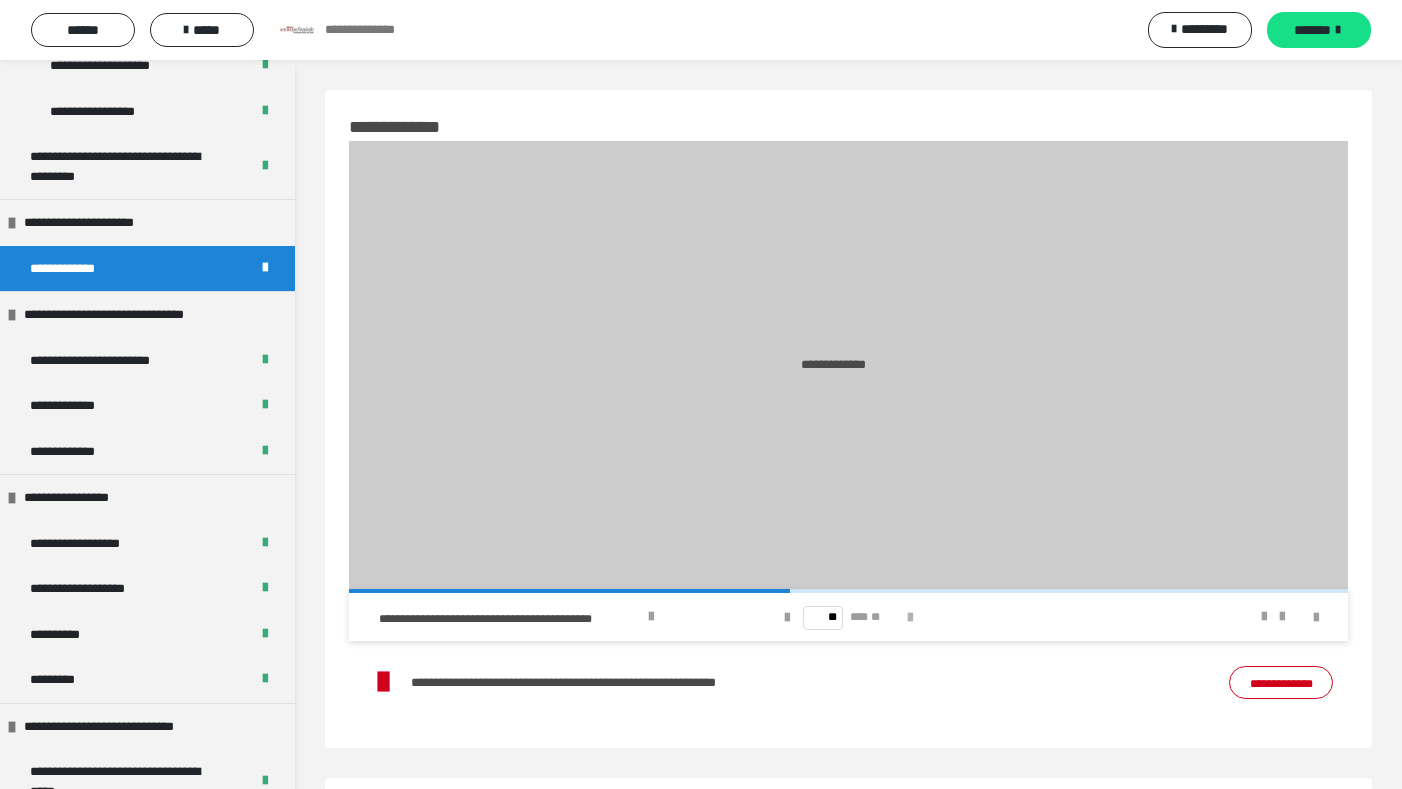 click at bounding box center [910, 618] 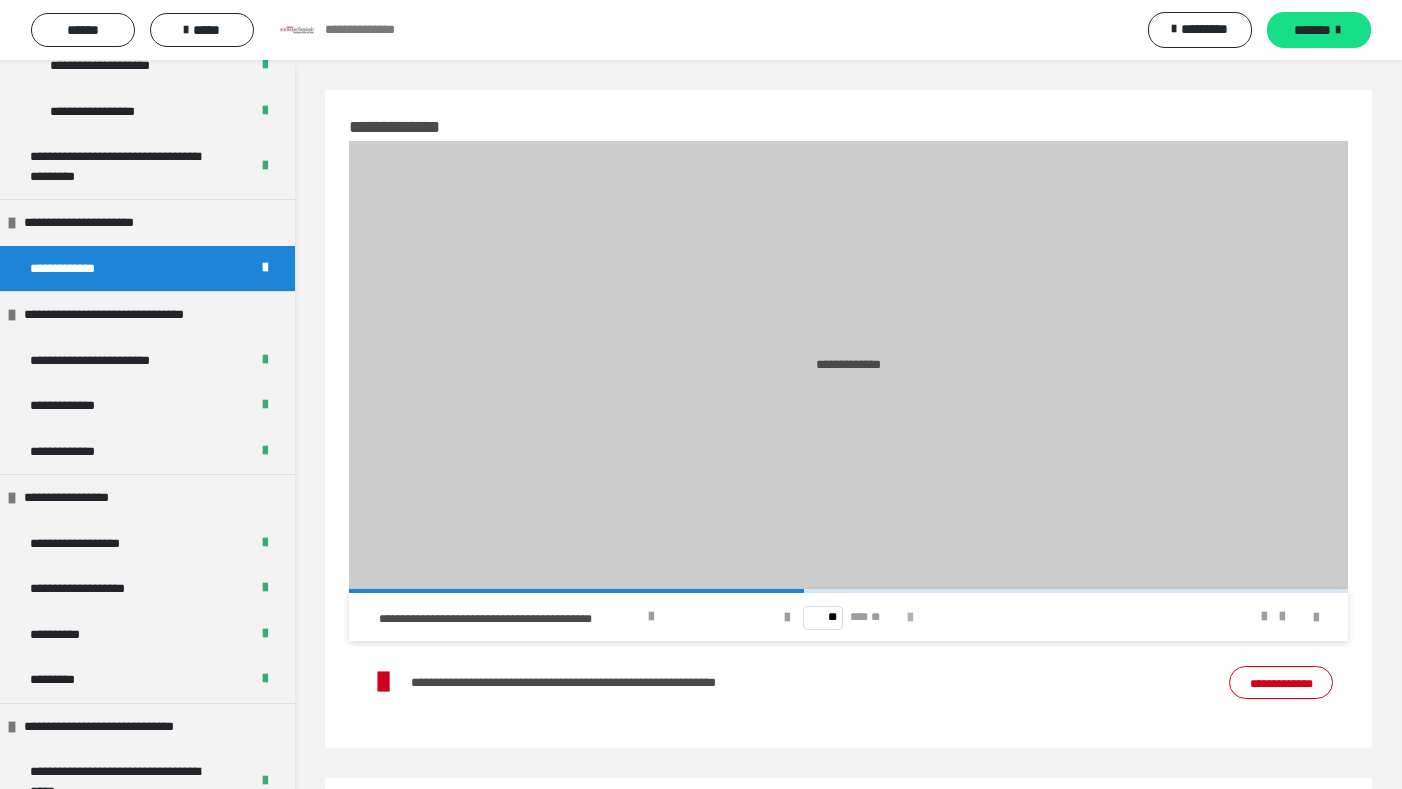 click at bounding box center [910, 618] 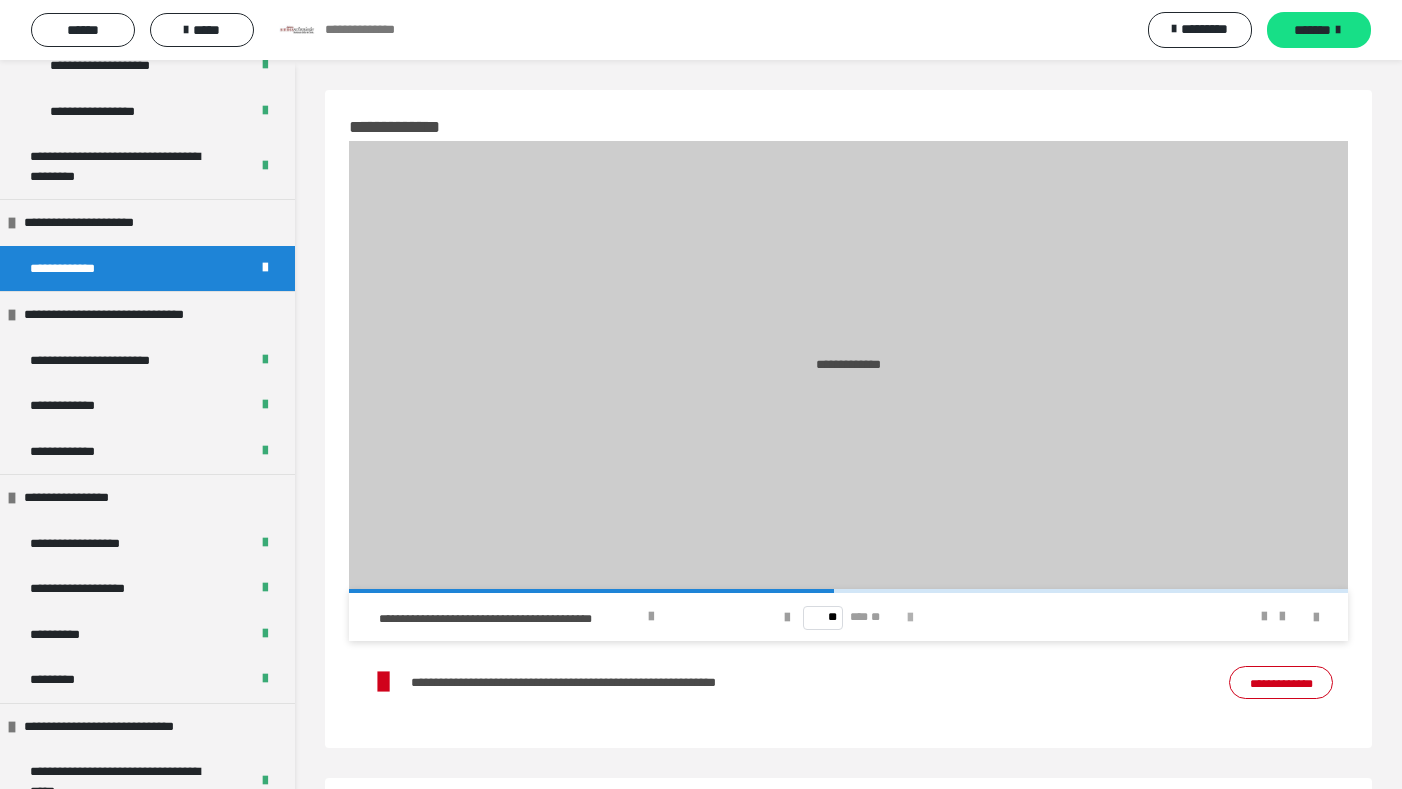 click at bounding box center [910, 618] 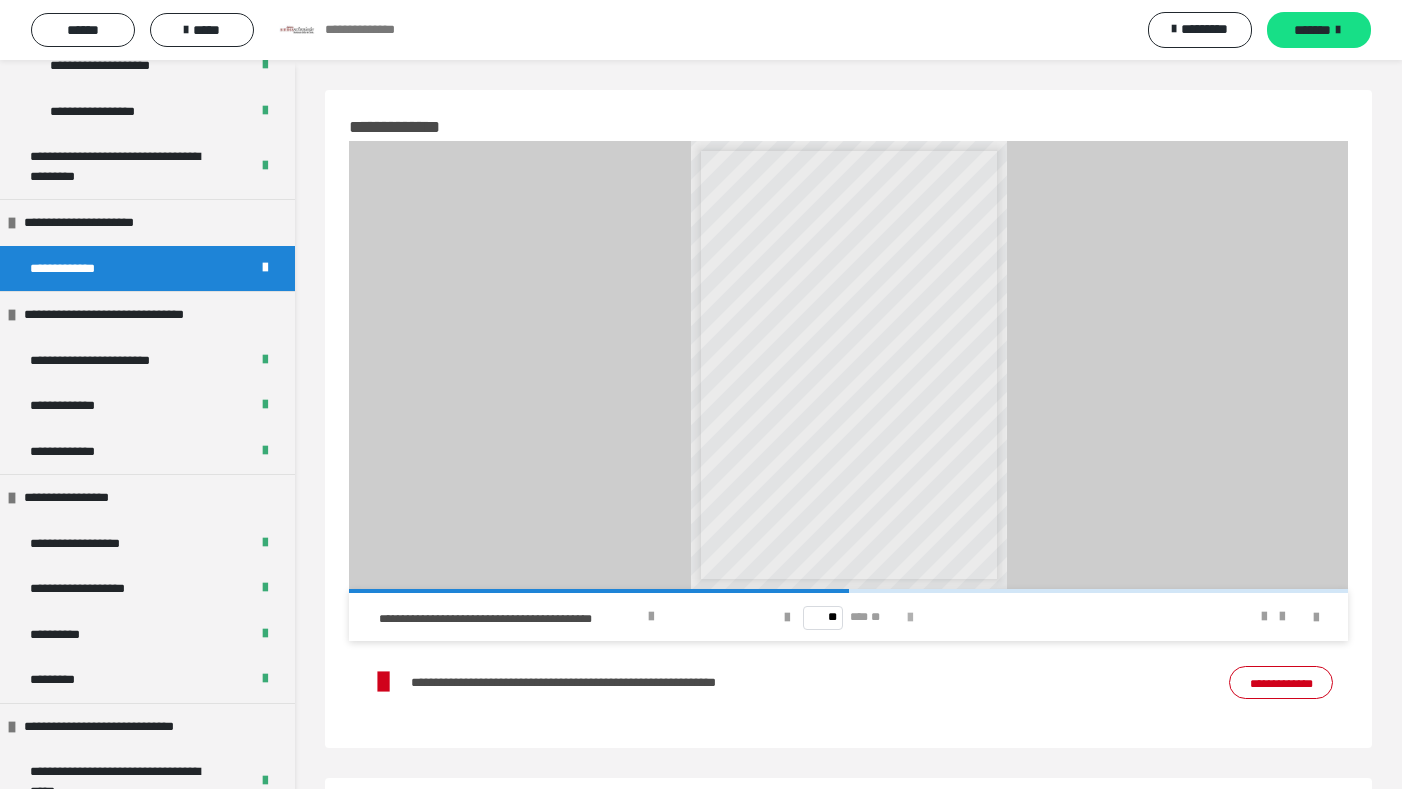 click at bounding box center (910, 618) 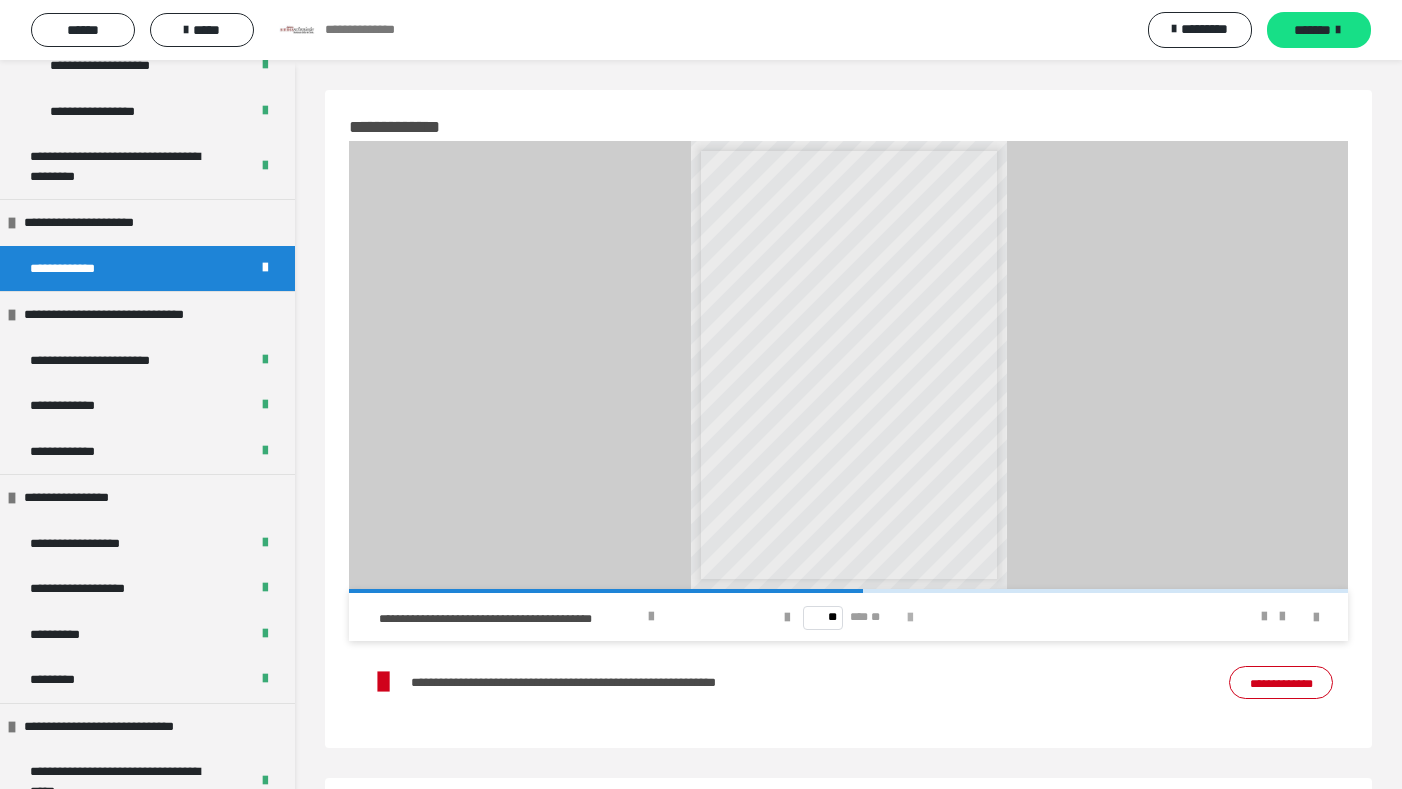 click at bounding box center [910, 618] 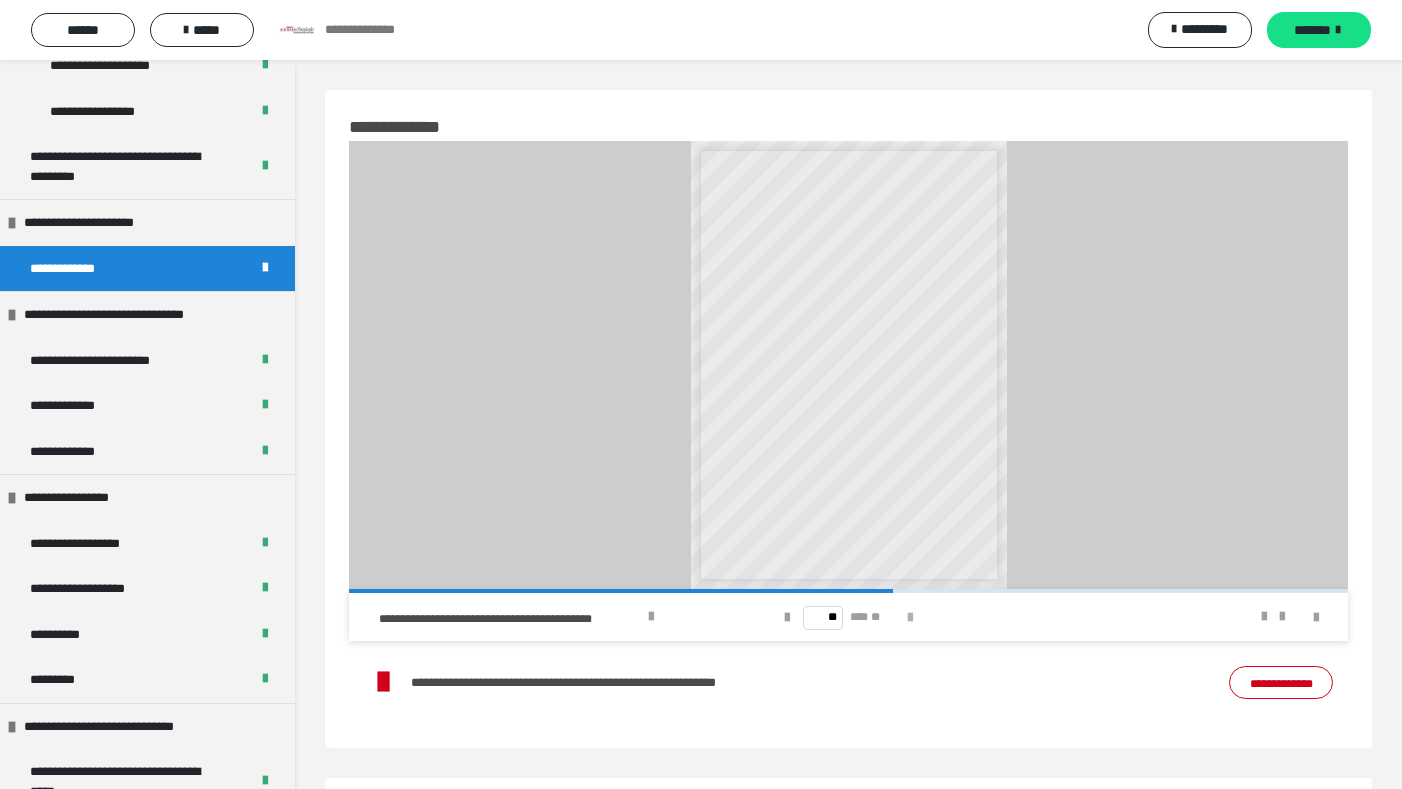 click at bounding box center [910, 618] 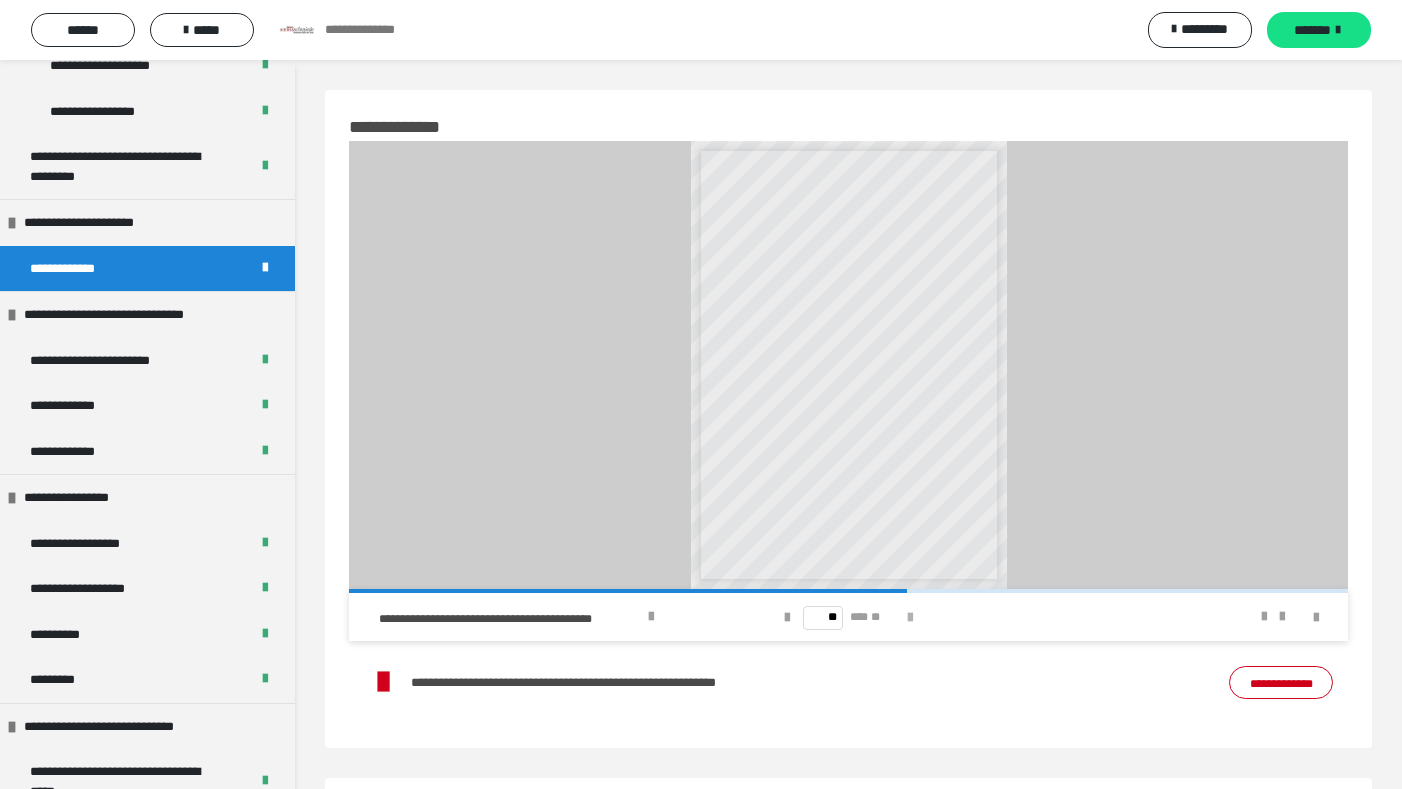 click at bounding box center [910, 618] 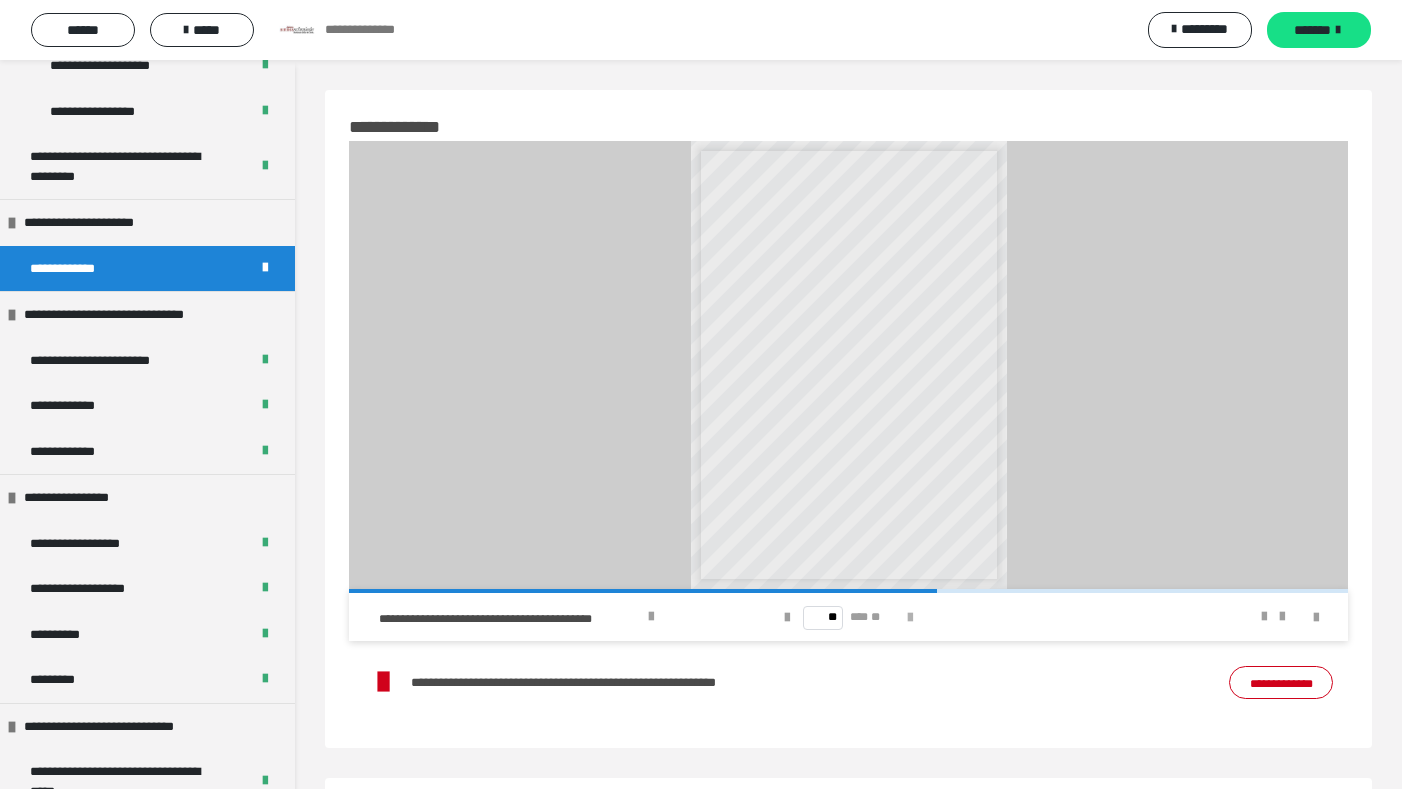 click at bounding box center (910, 618) 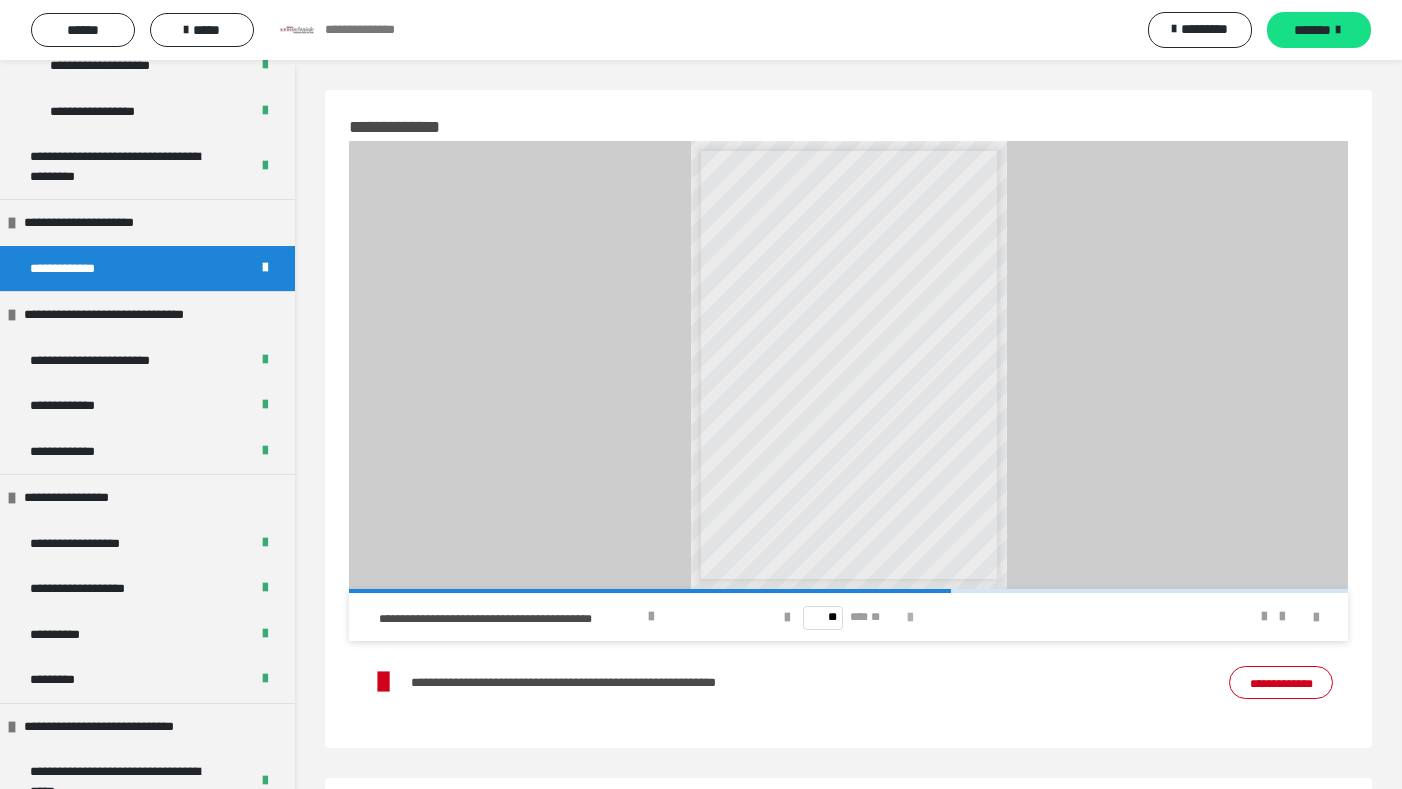 click at bounding box center [910, 618] 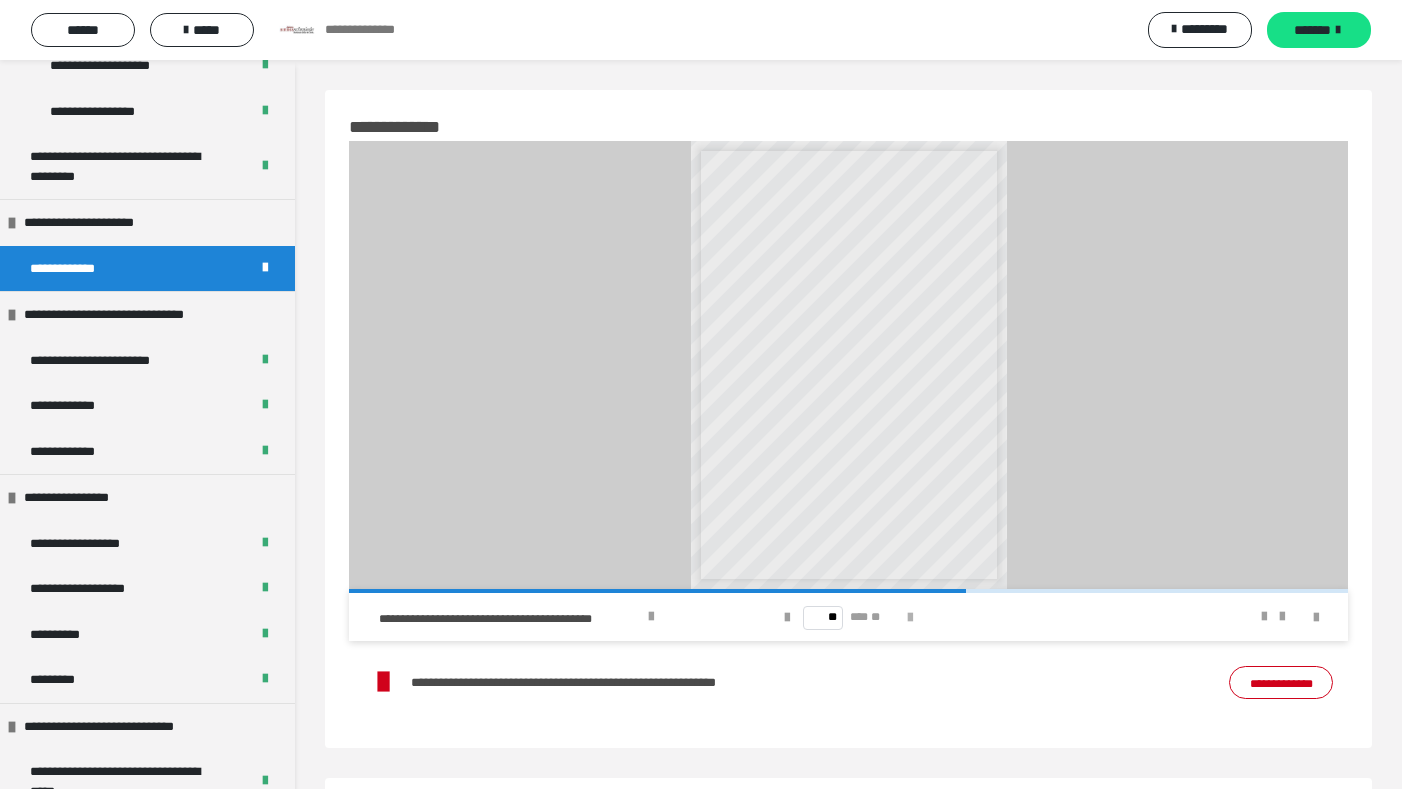 click at bounding box center (910, 618) 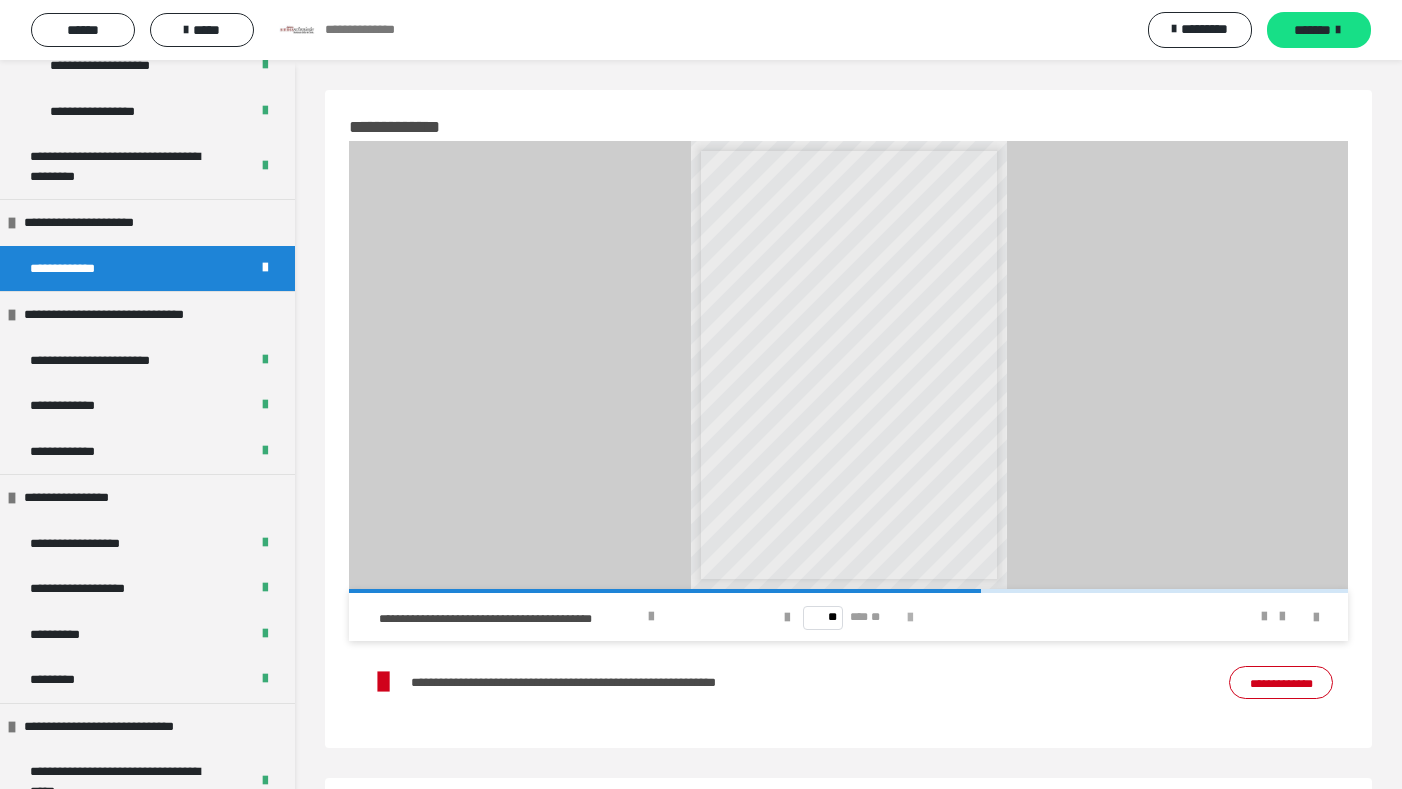click at bounding box center [910, 618] 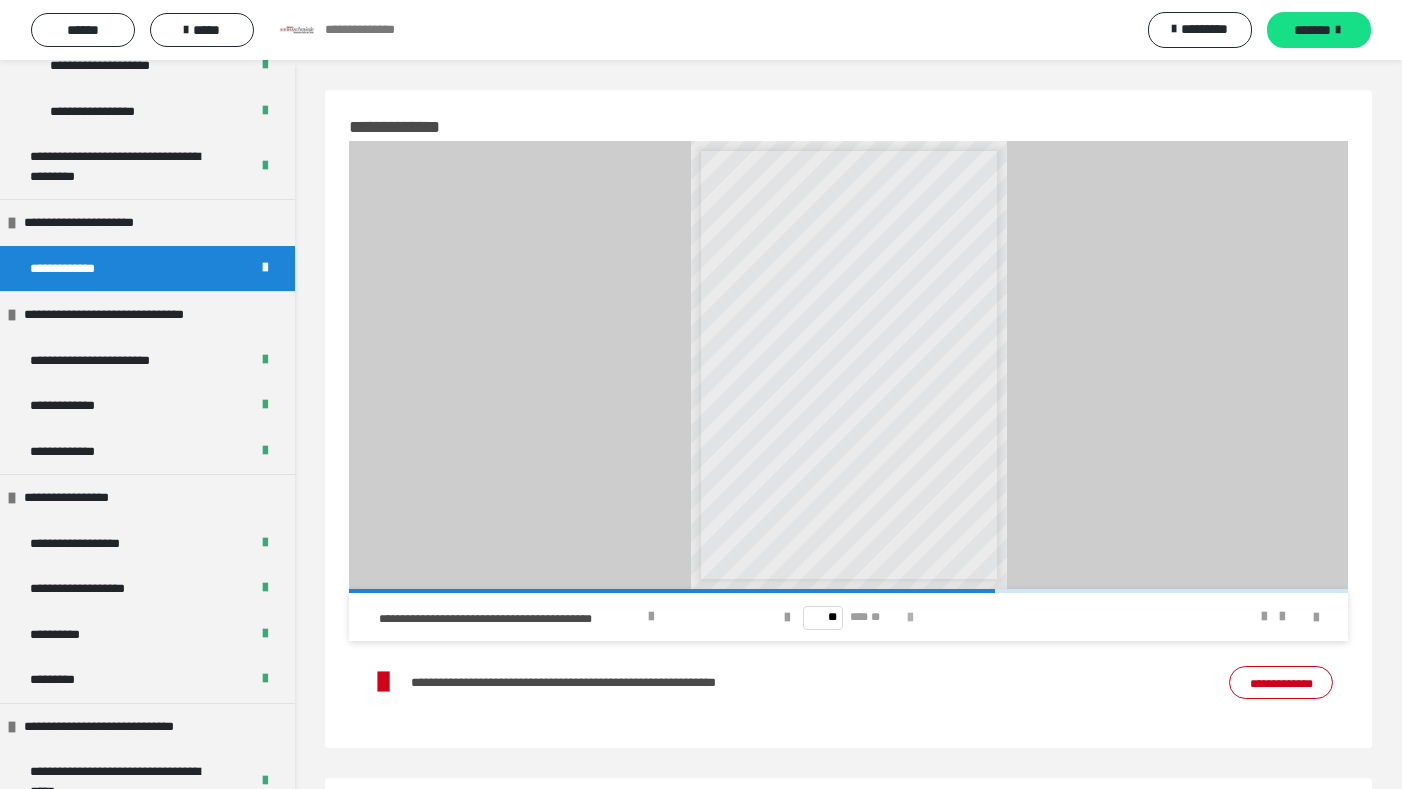 click at bounding box center (910, 618) 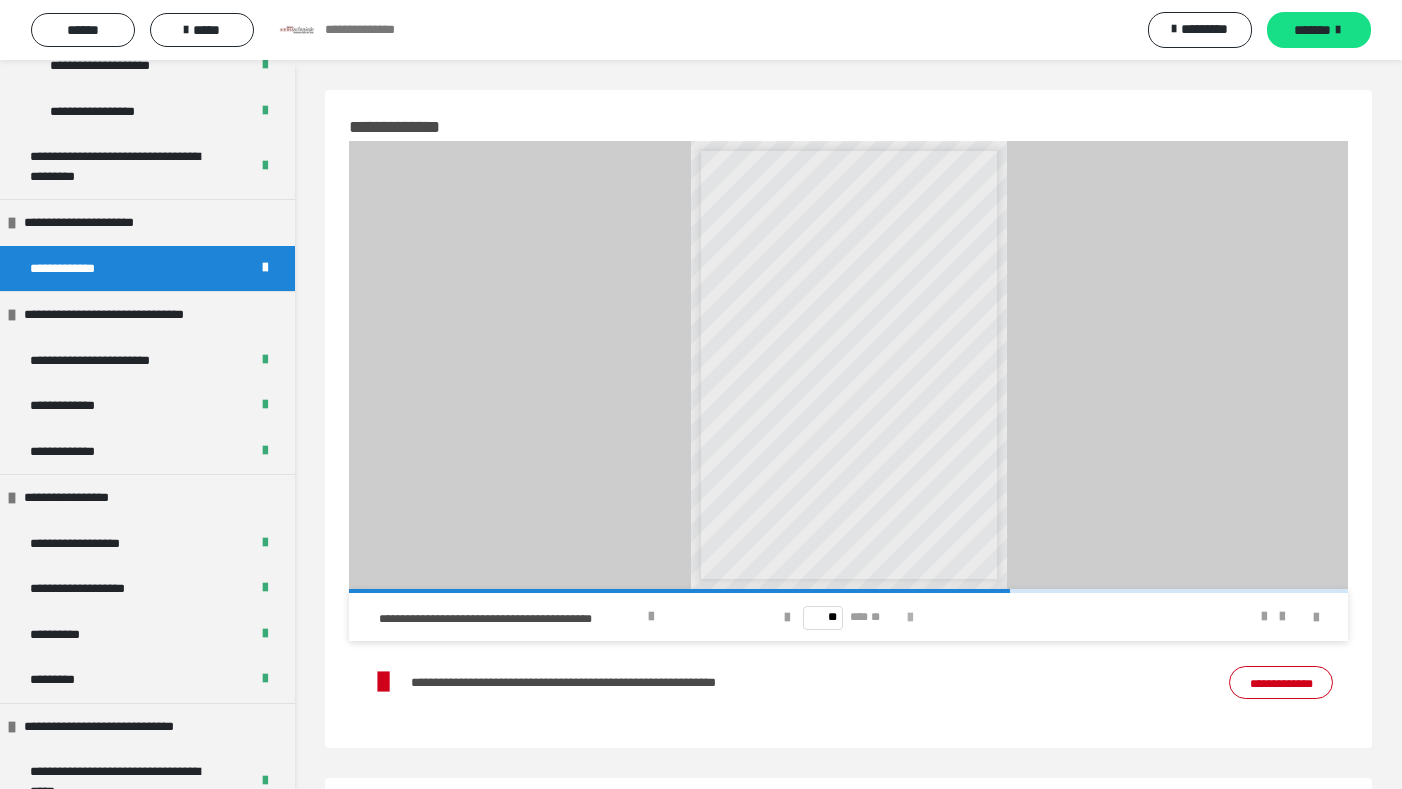 click at bounding box center [910, 618] 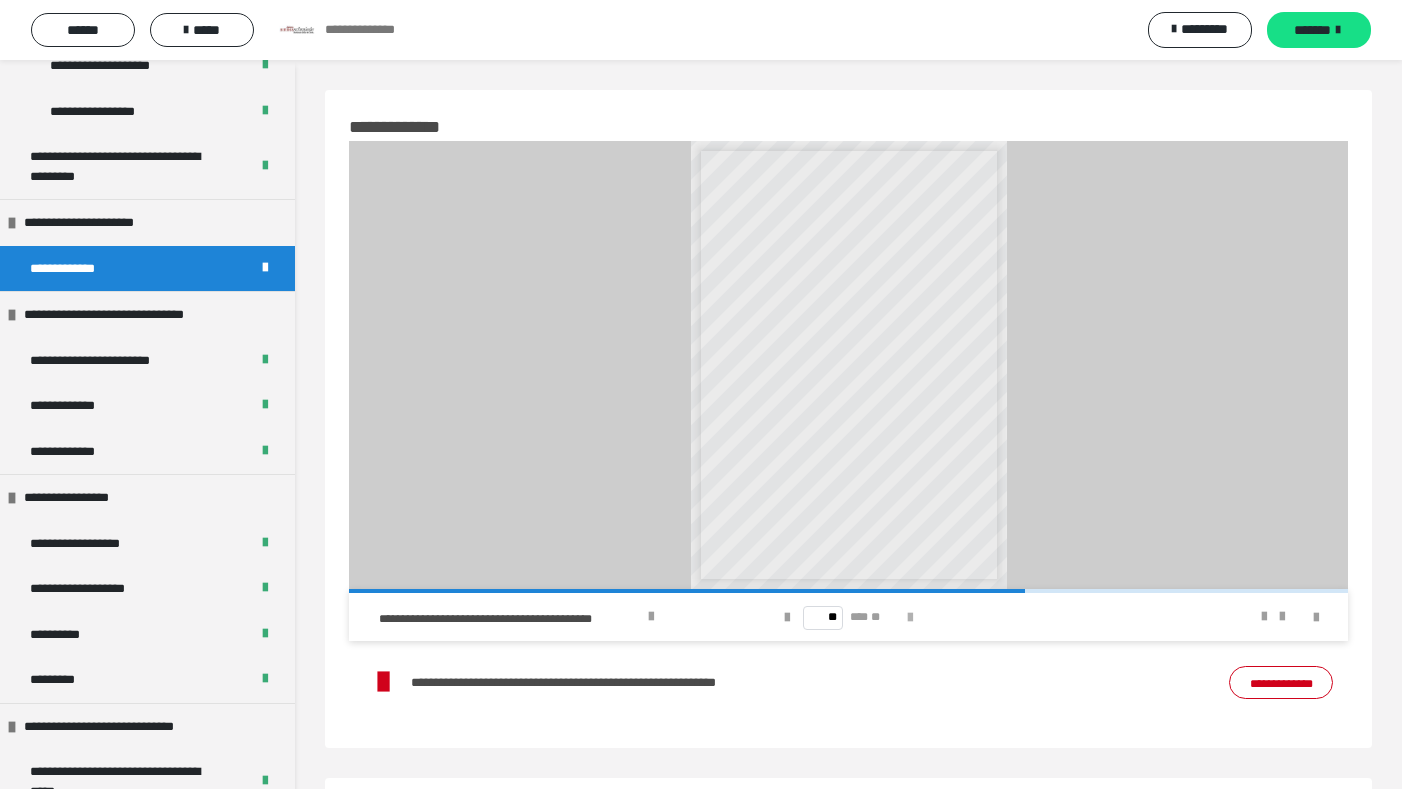 click at bounding box center (910, 618) 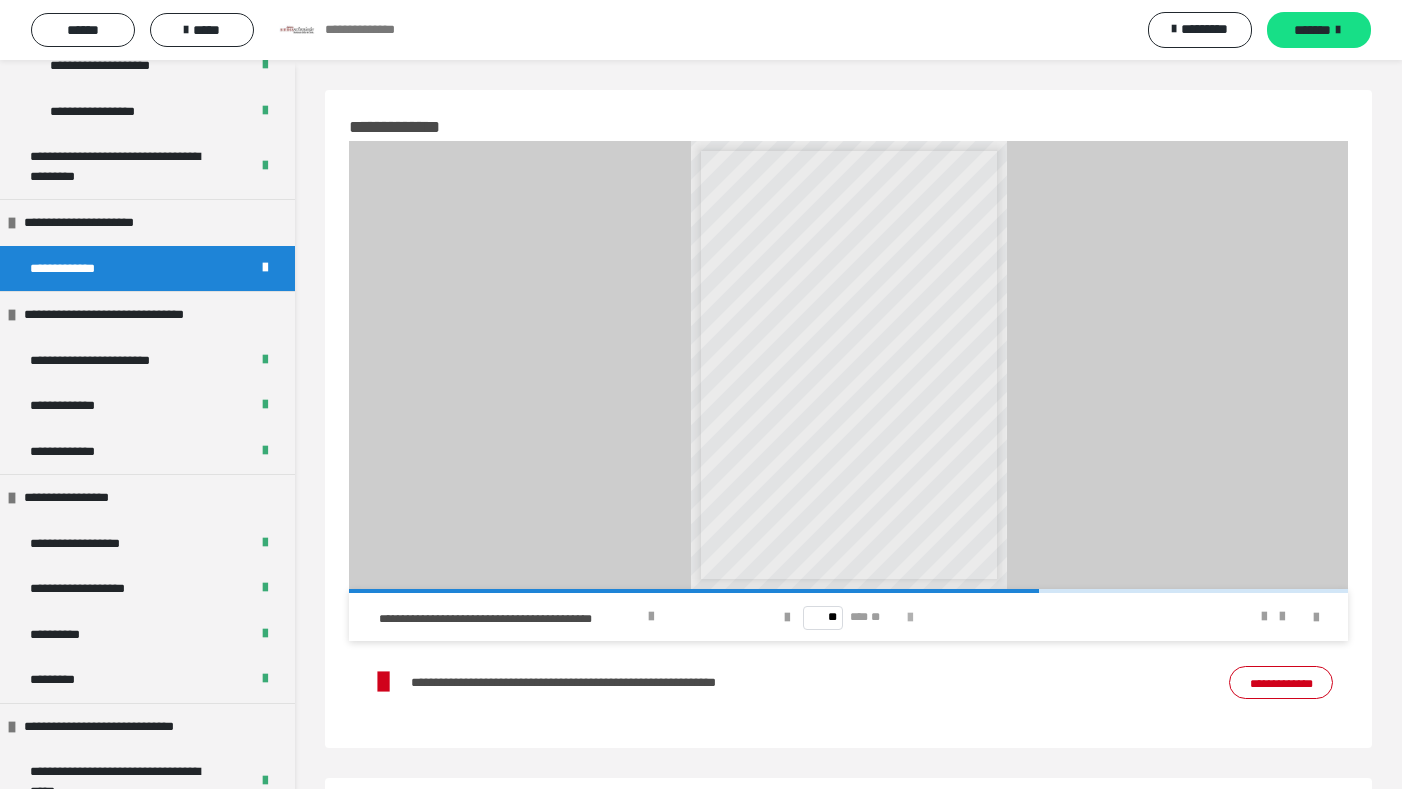 click at bounding box center [910, 618] 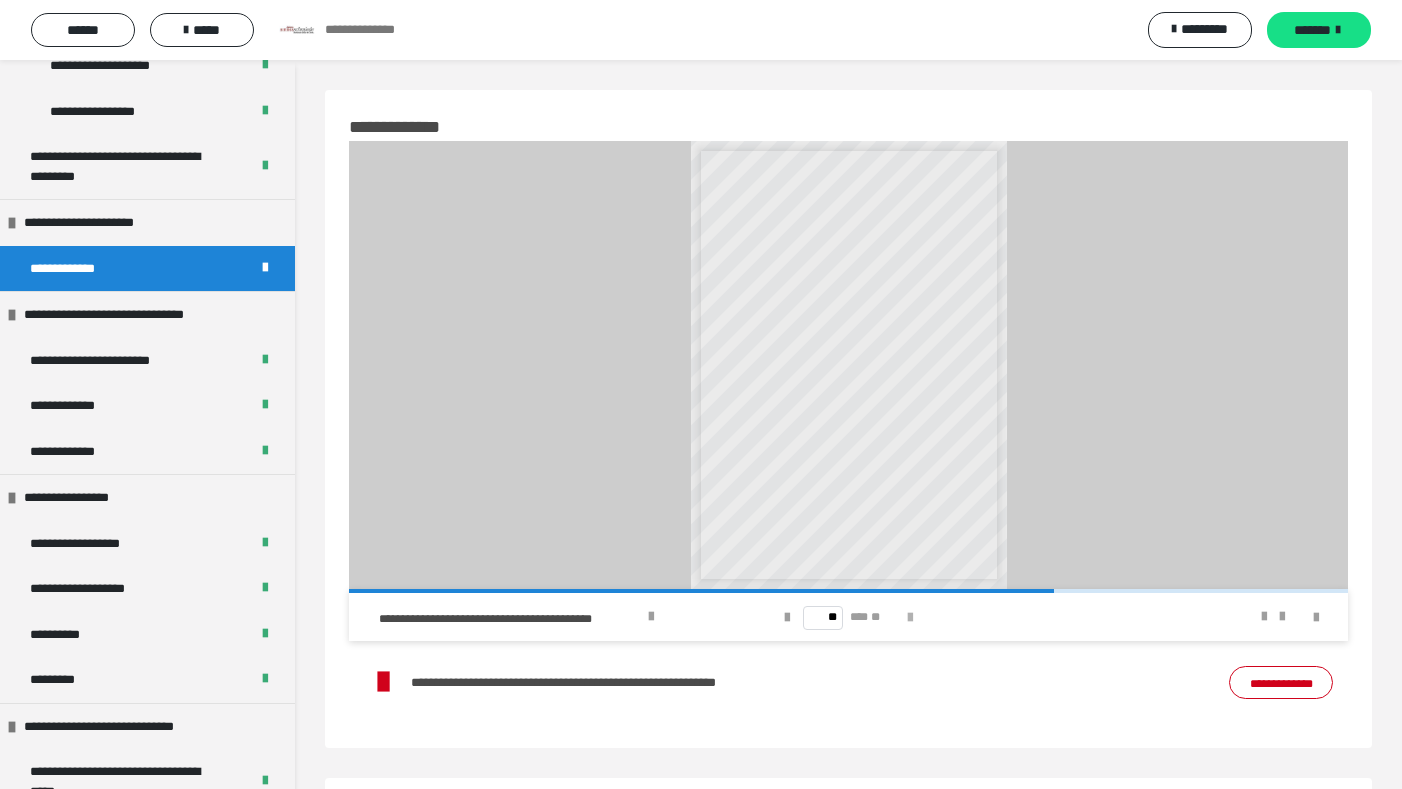 click at bounding box center (910, 618) 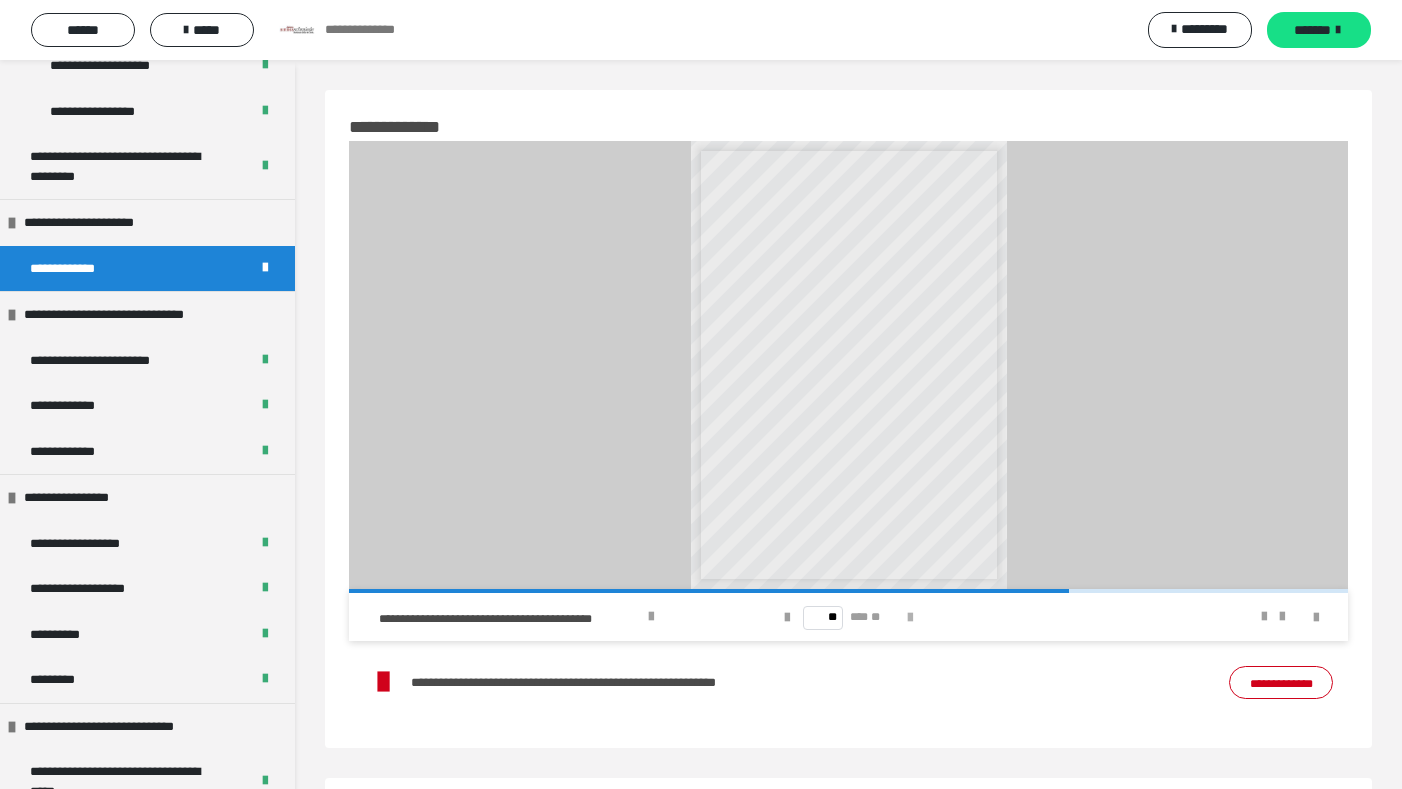click at bounding box center (910, 618) 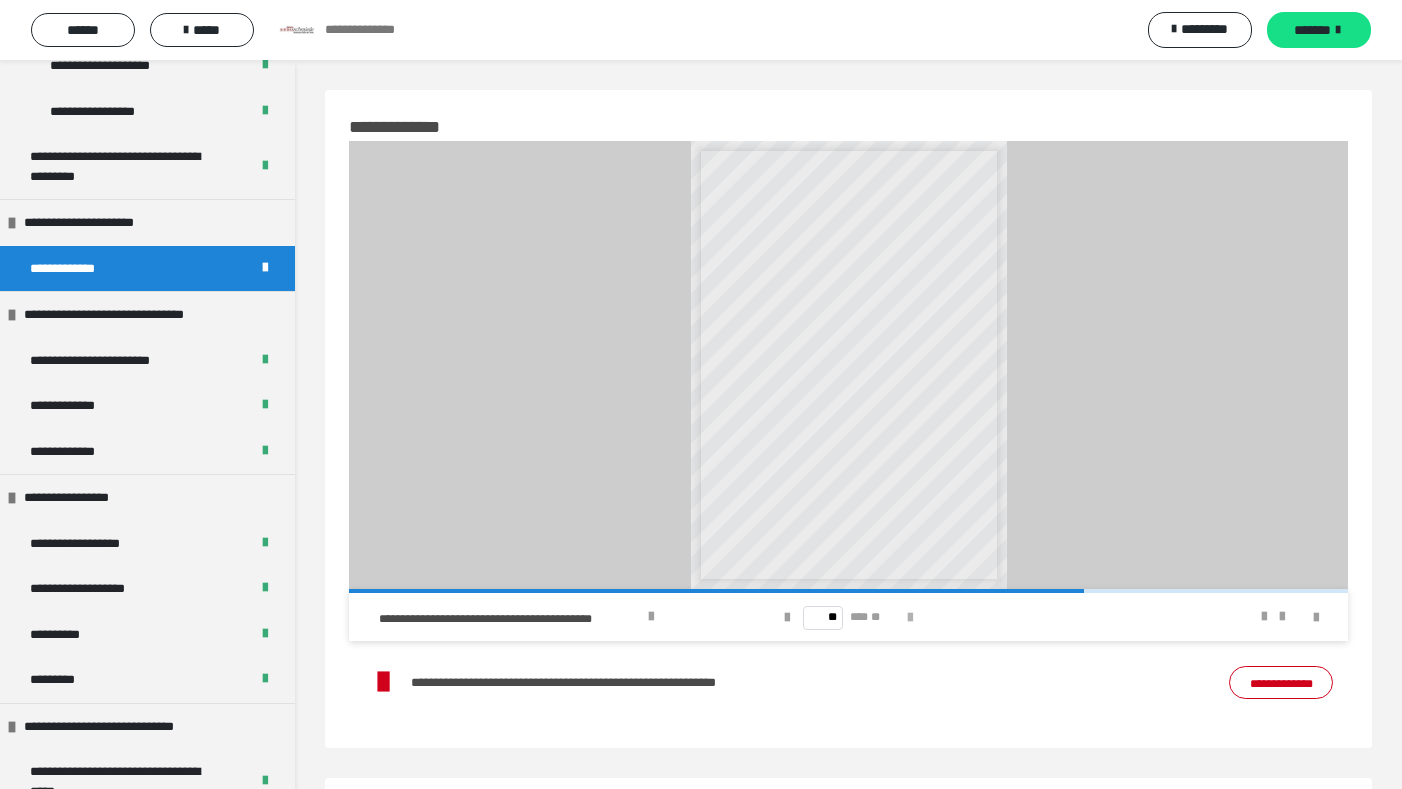 click at bounding box center (910, 618) 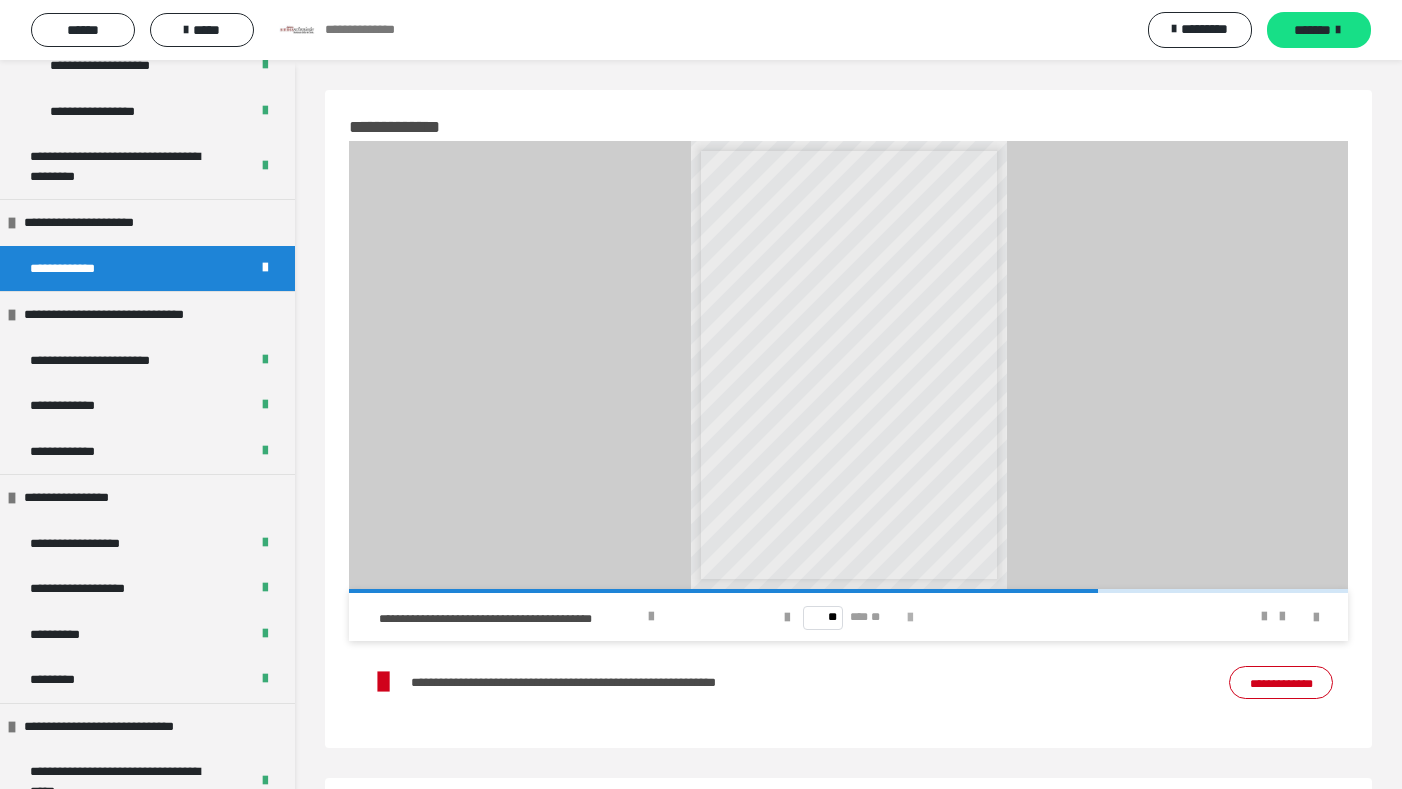click at bounding box center [910, 618] 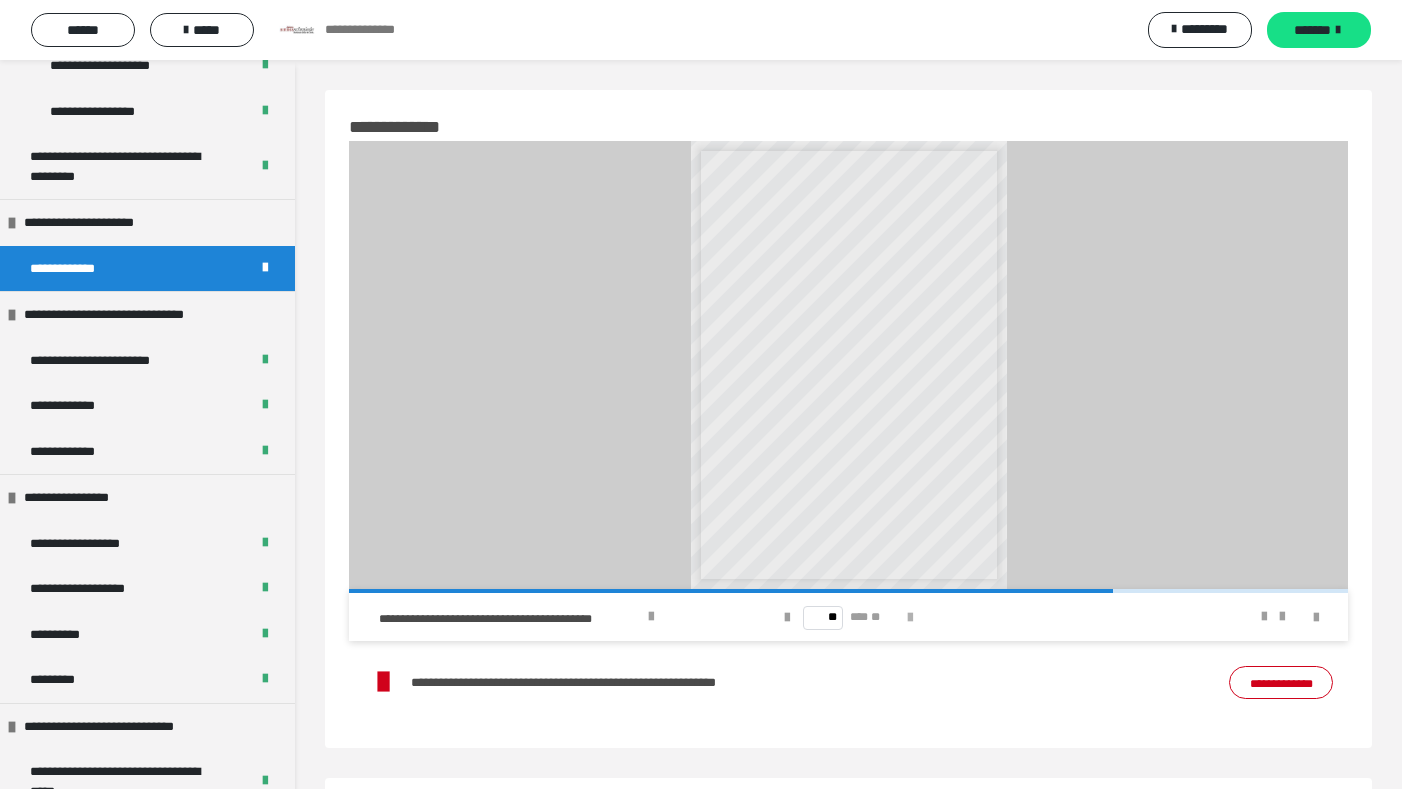 click at bounding box center (910, 618) 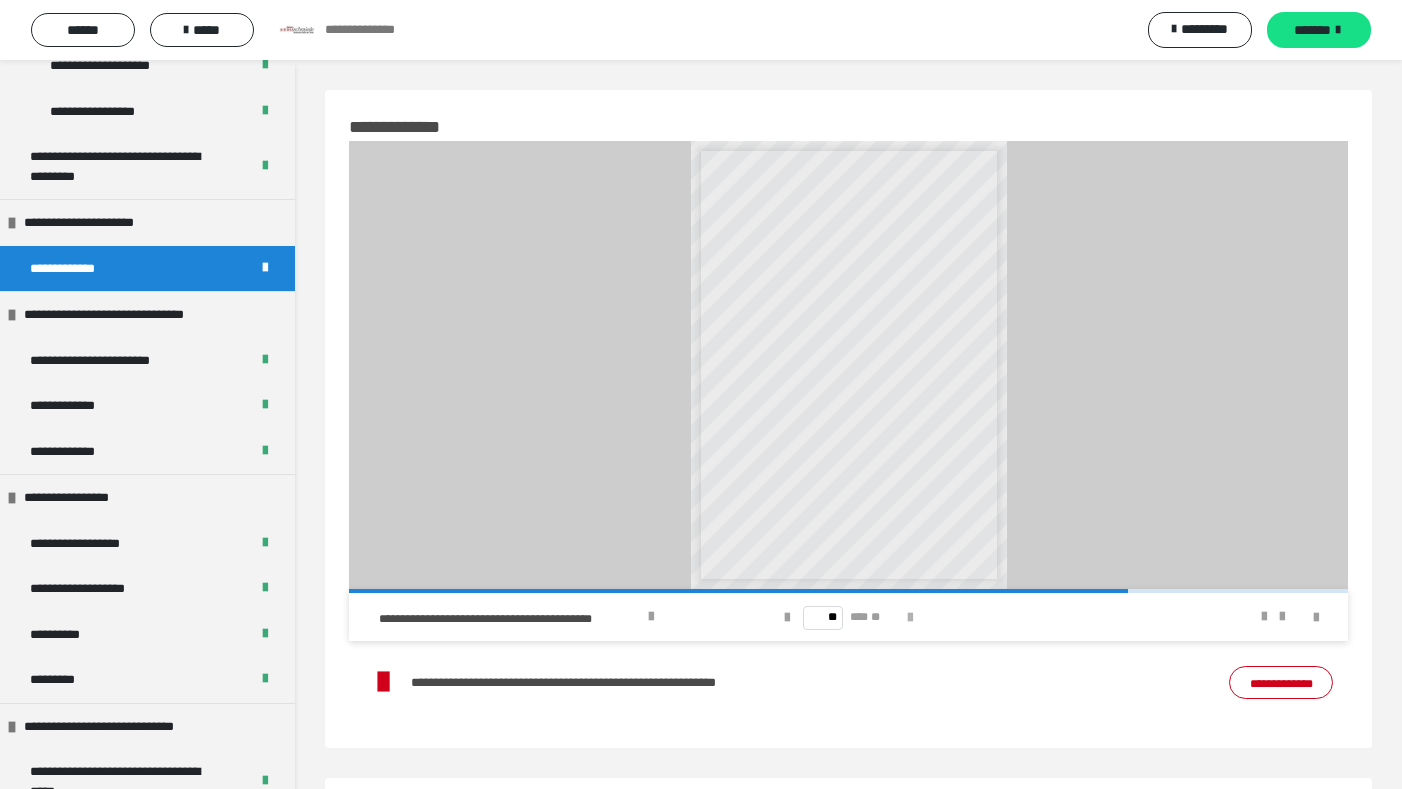click at bounding box center [910, 618] 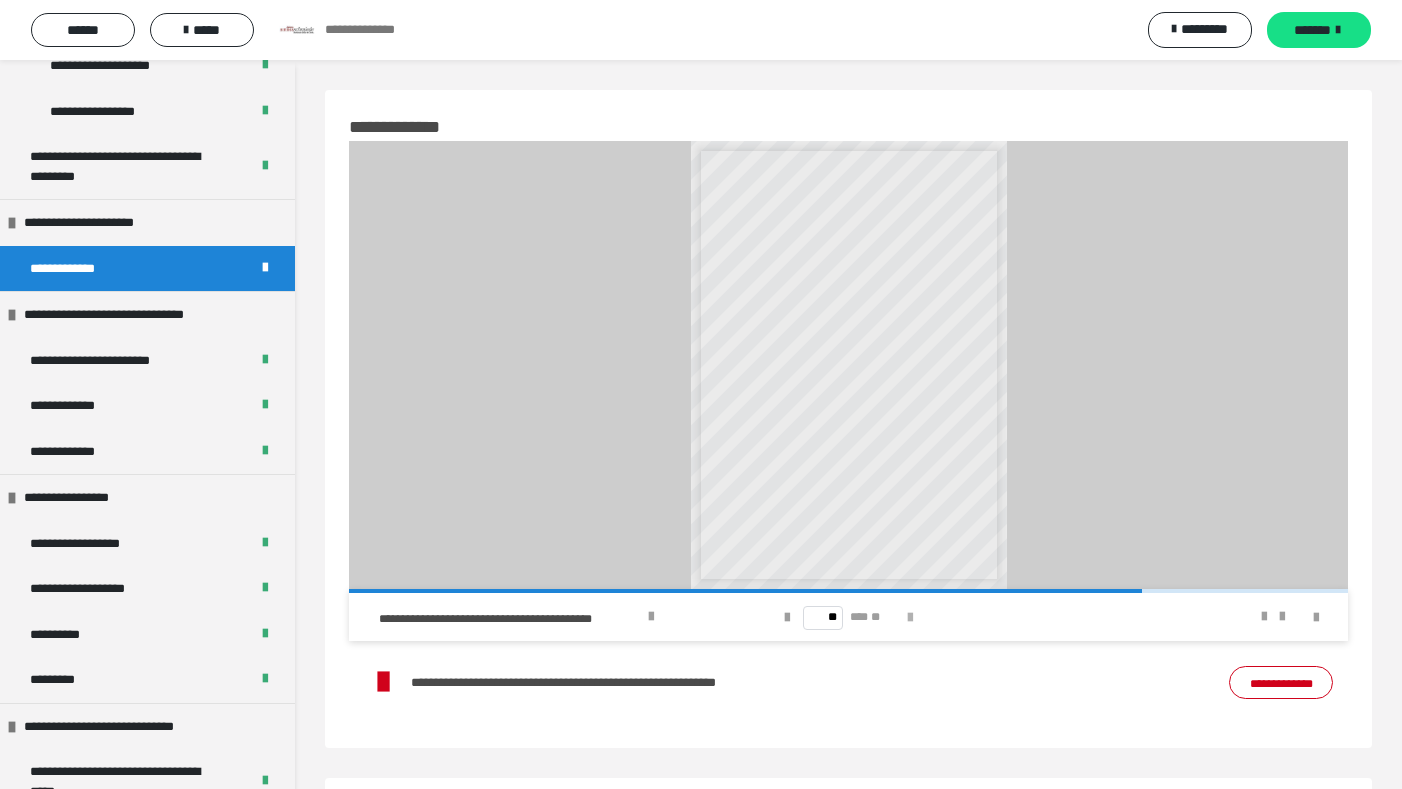 click at bounding box center (910, 618) 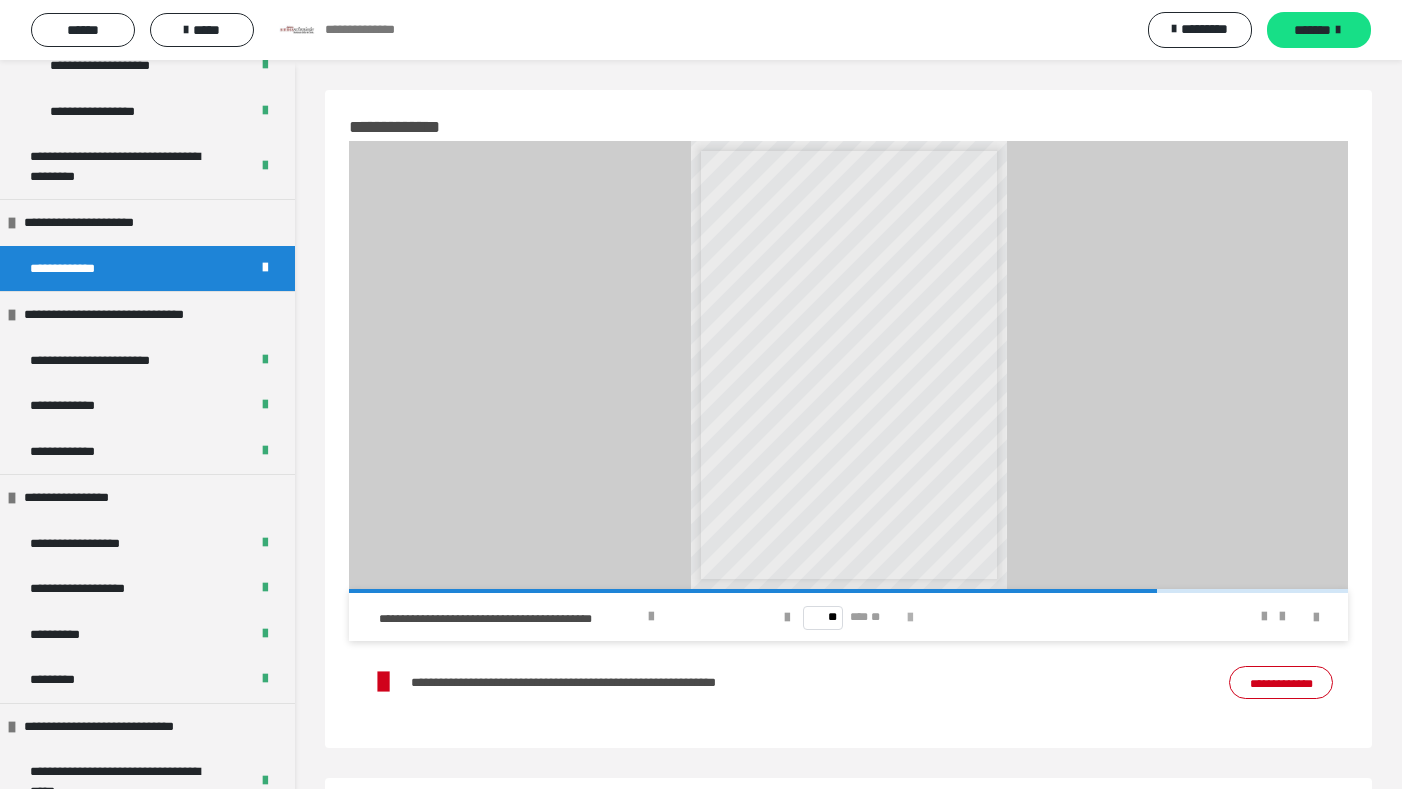 click at bounding box center [910, 618] 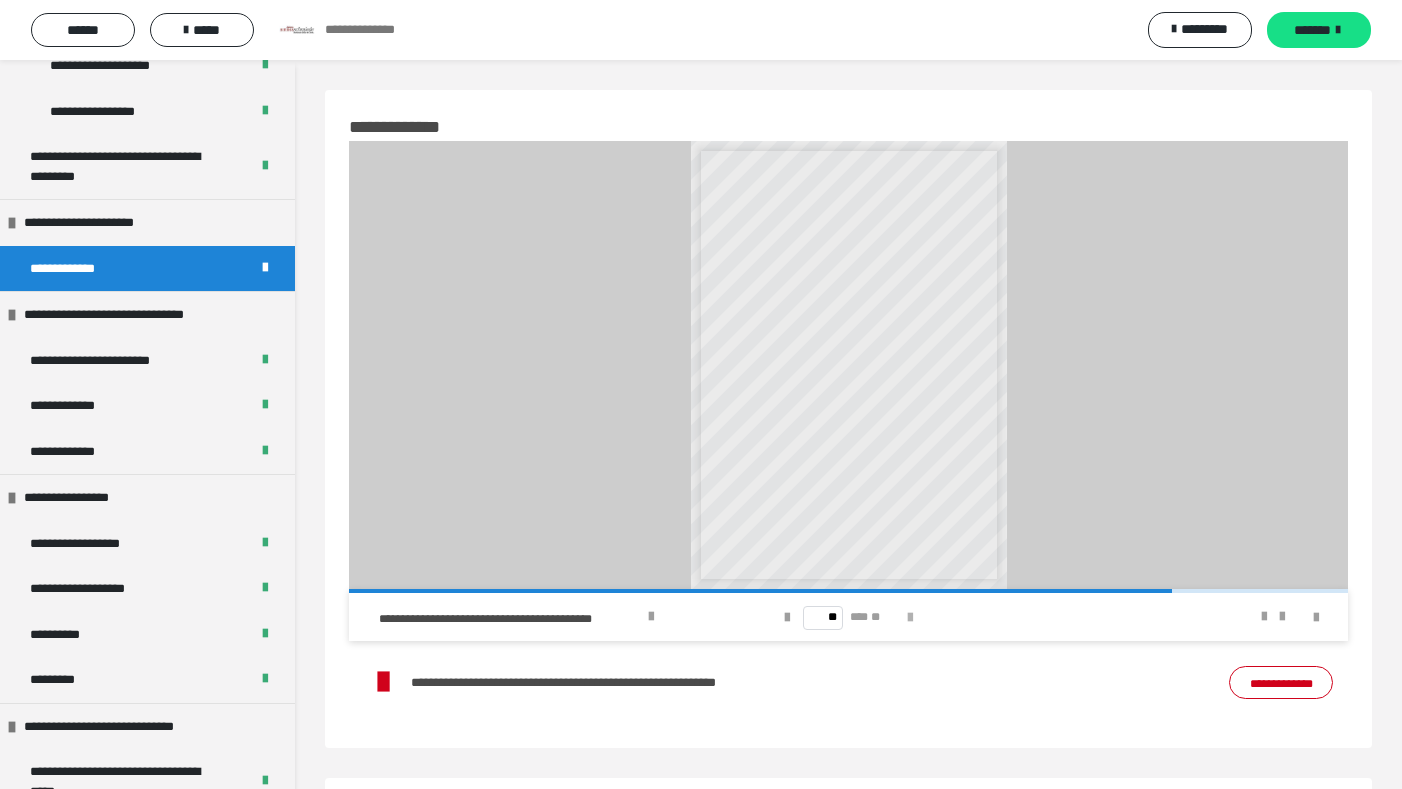 click at bounding box center (910, 618) 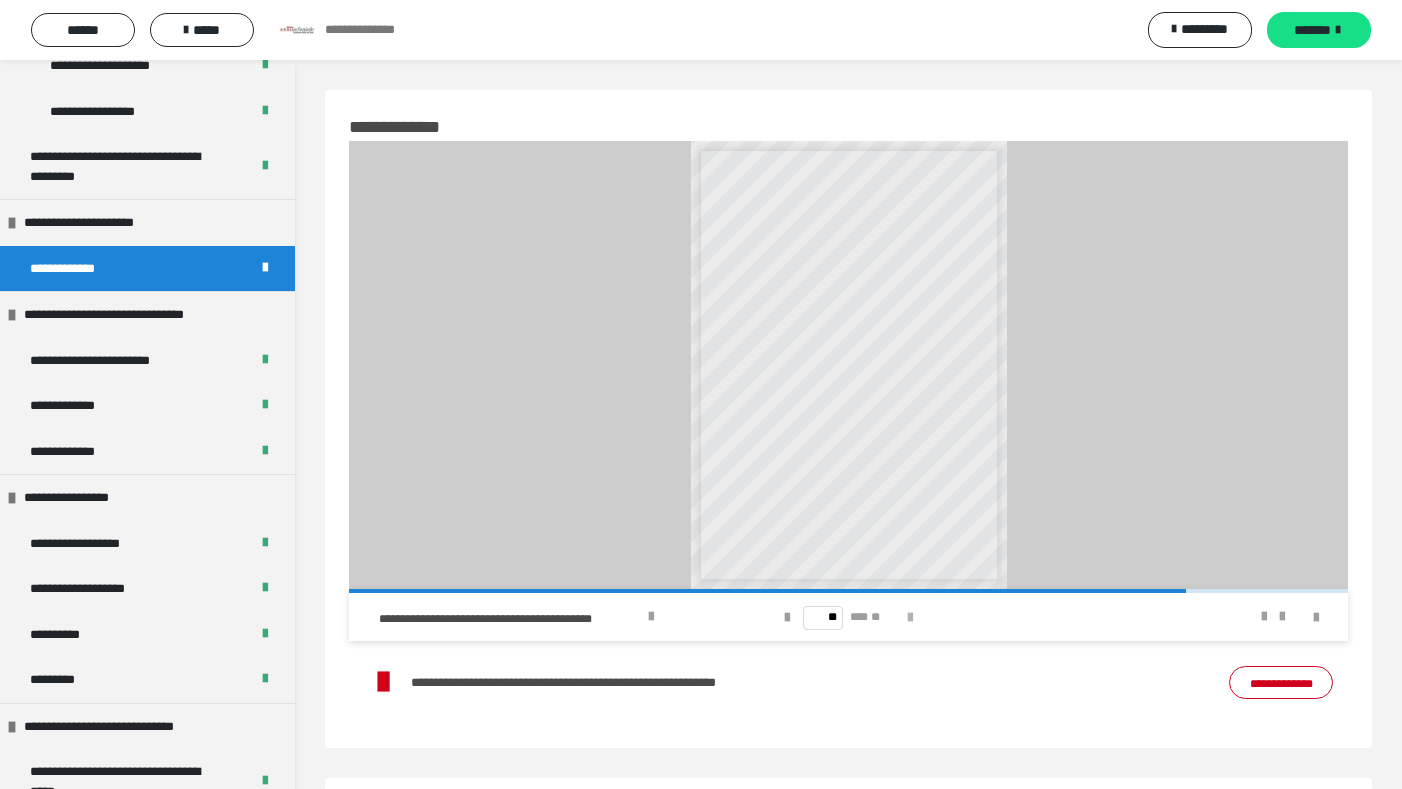 click at bounding box center [910, 618] 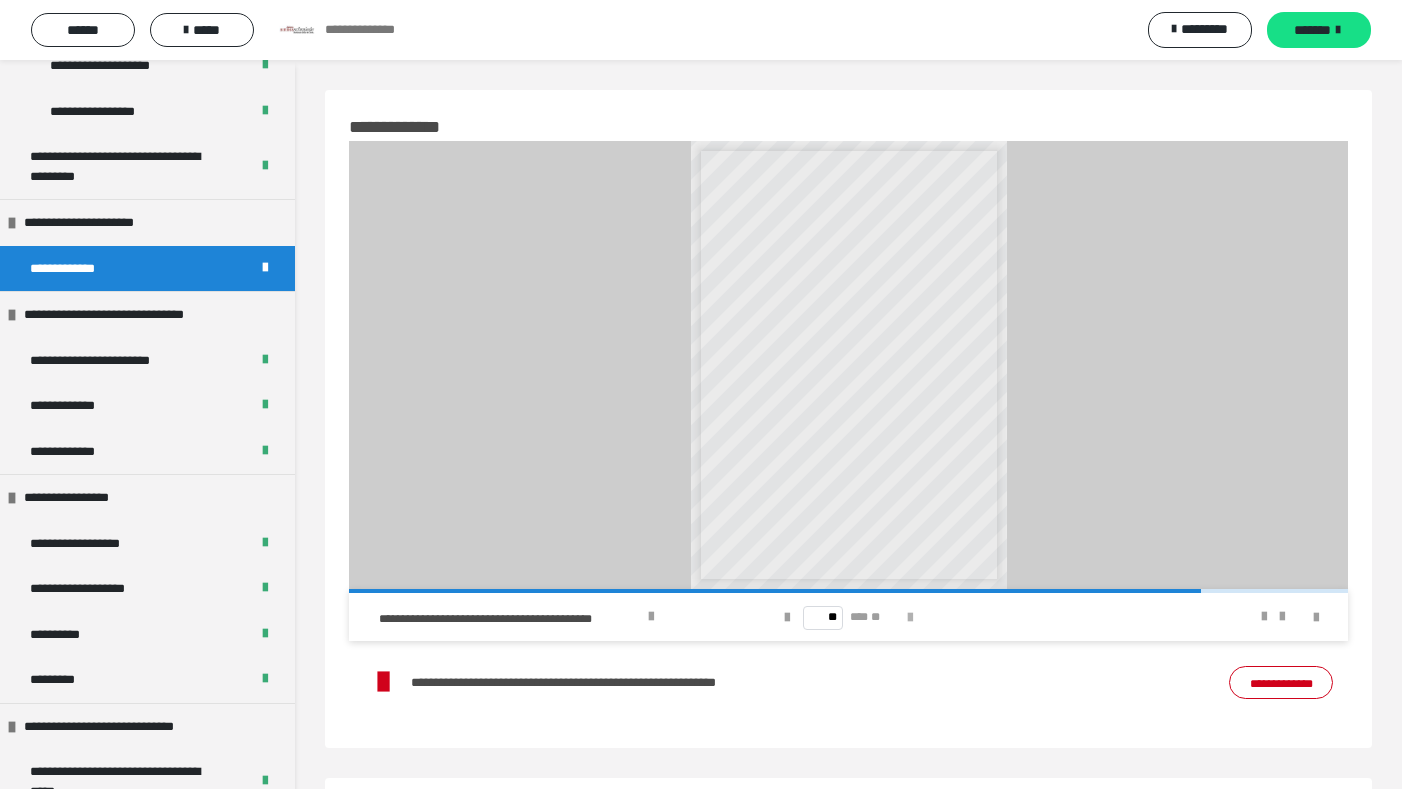 click at bounding box center (910, 618) 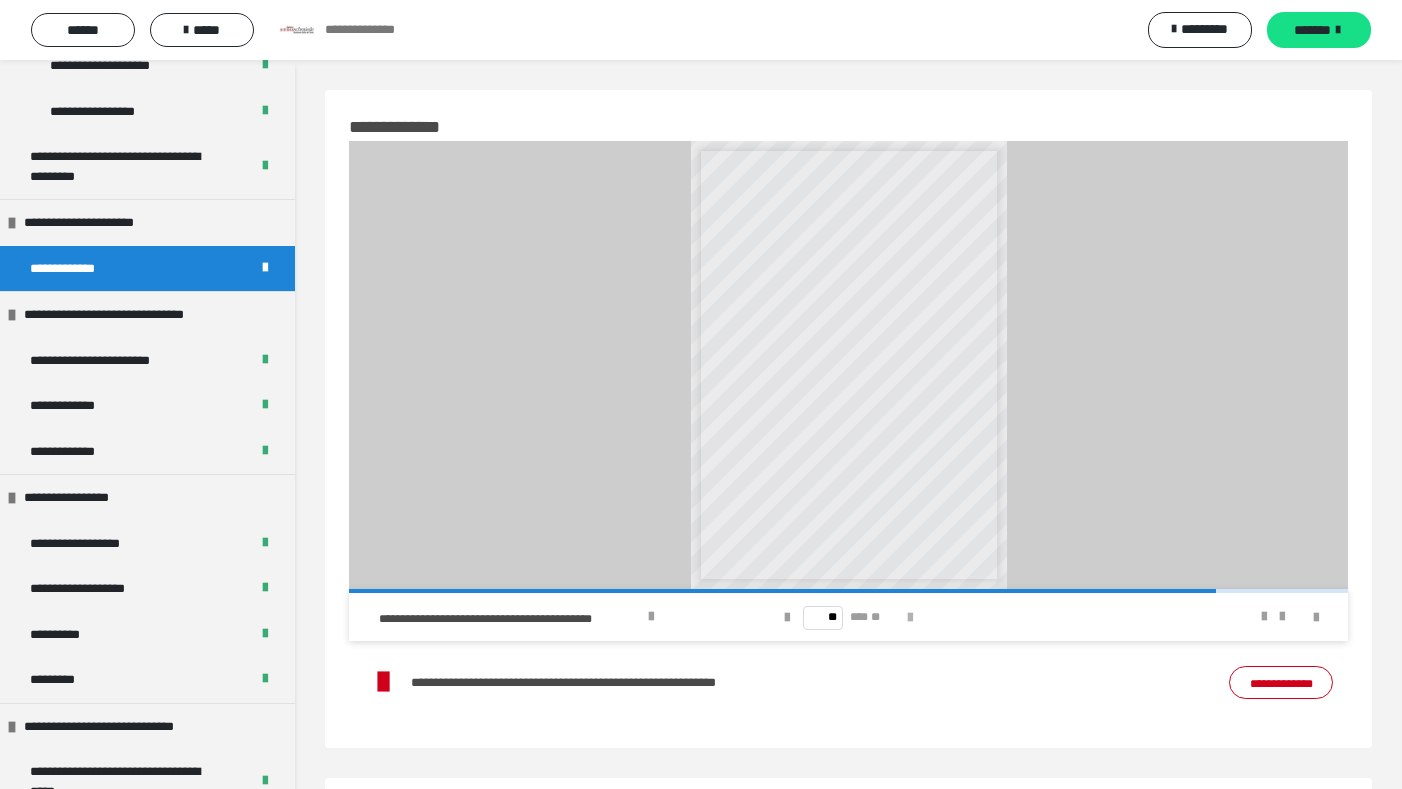 click at bounding box center [910, 618] 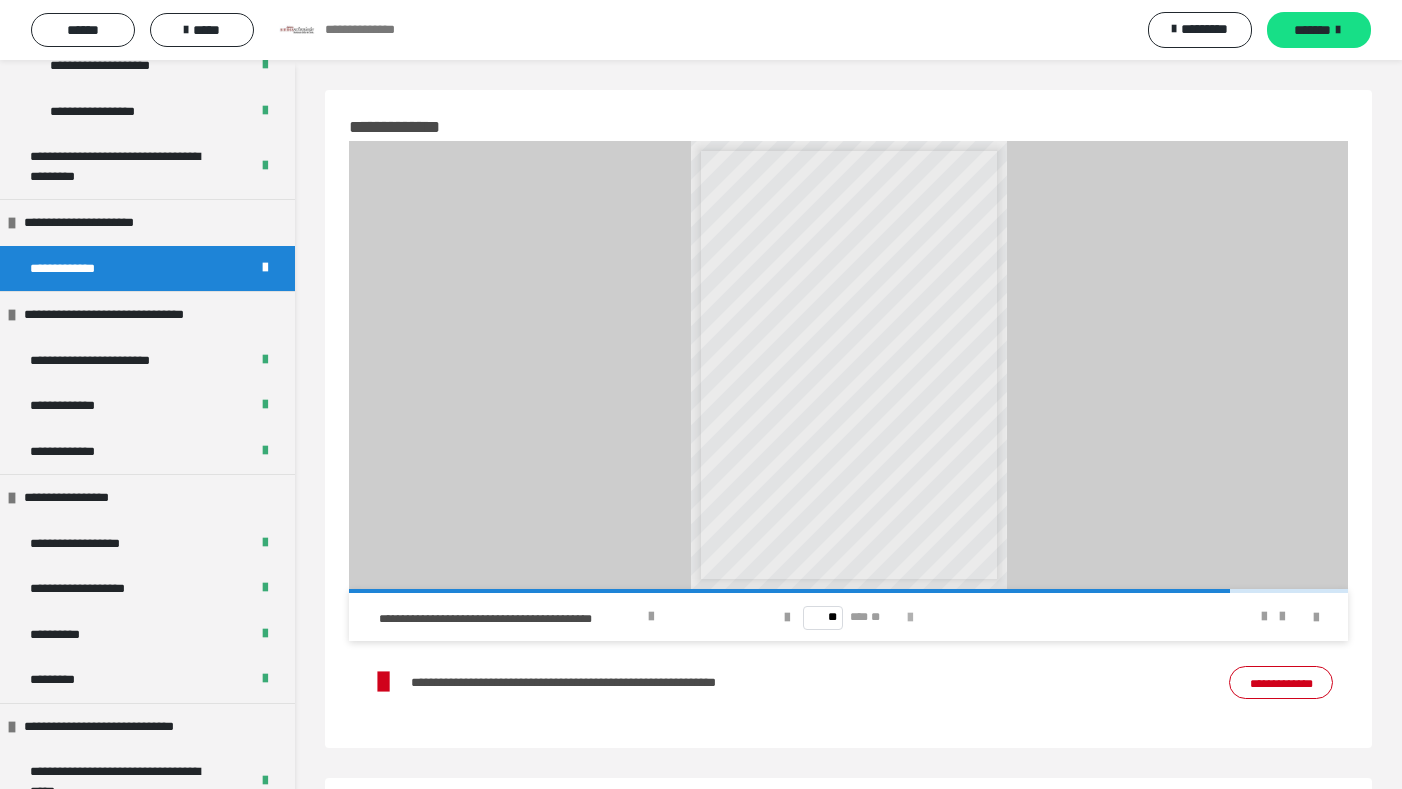 click at bounding box center (910, 618) 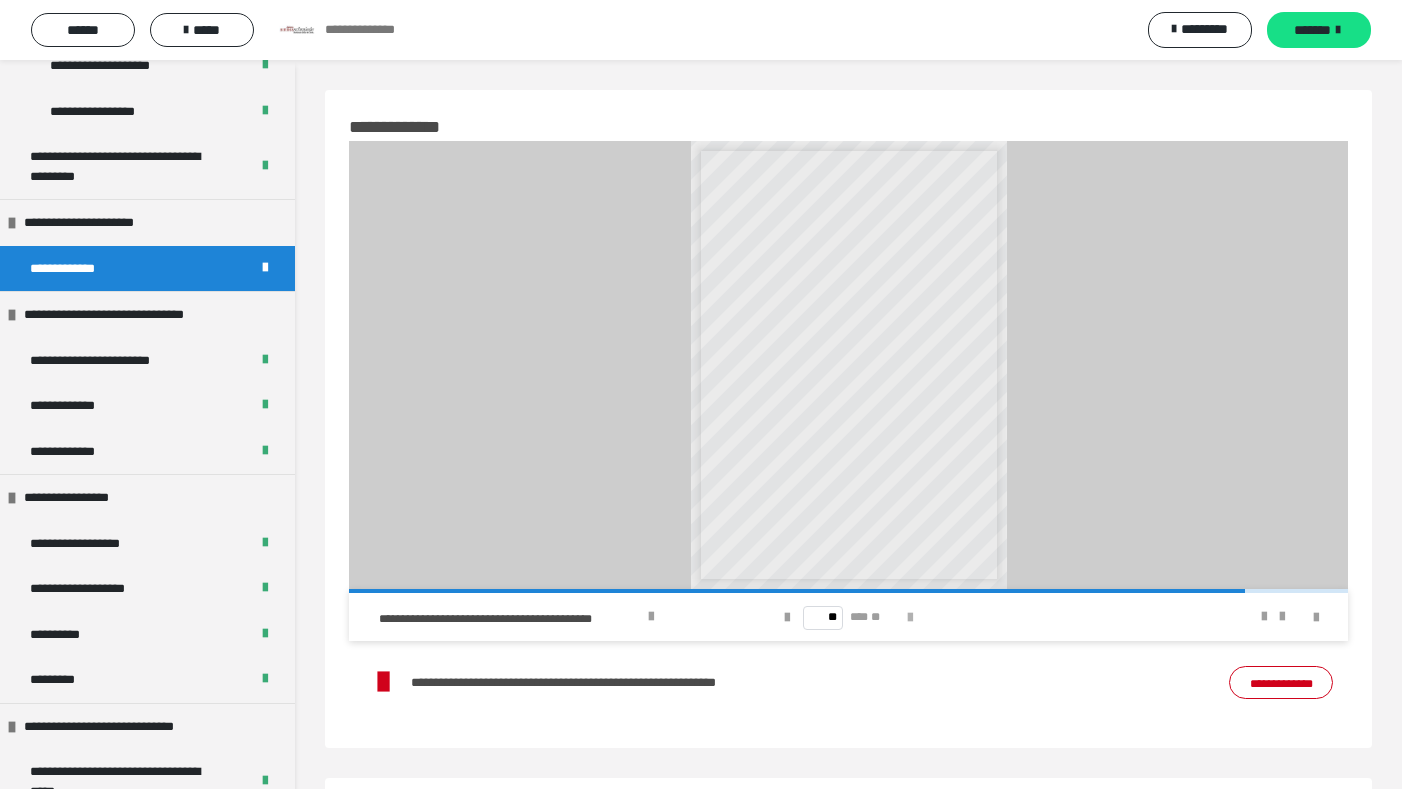 click at bounding box center (910, 618) 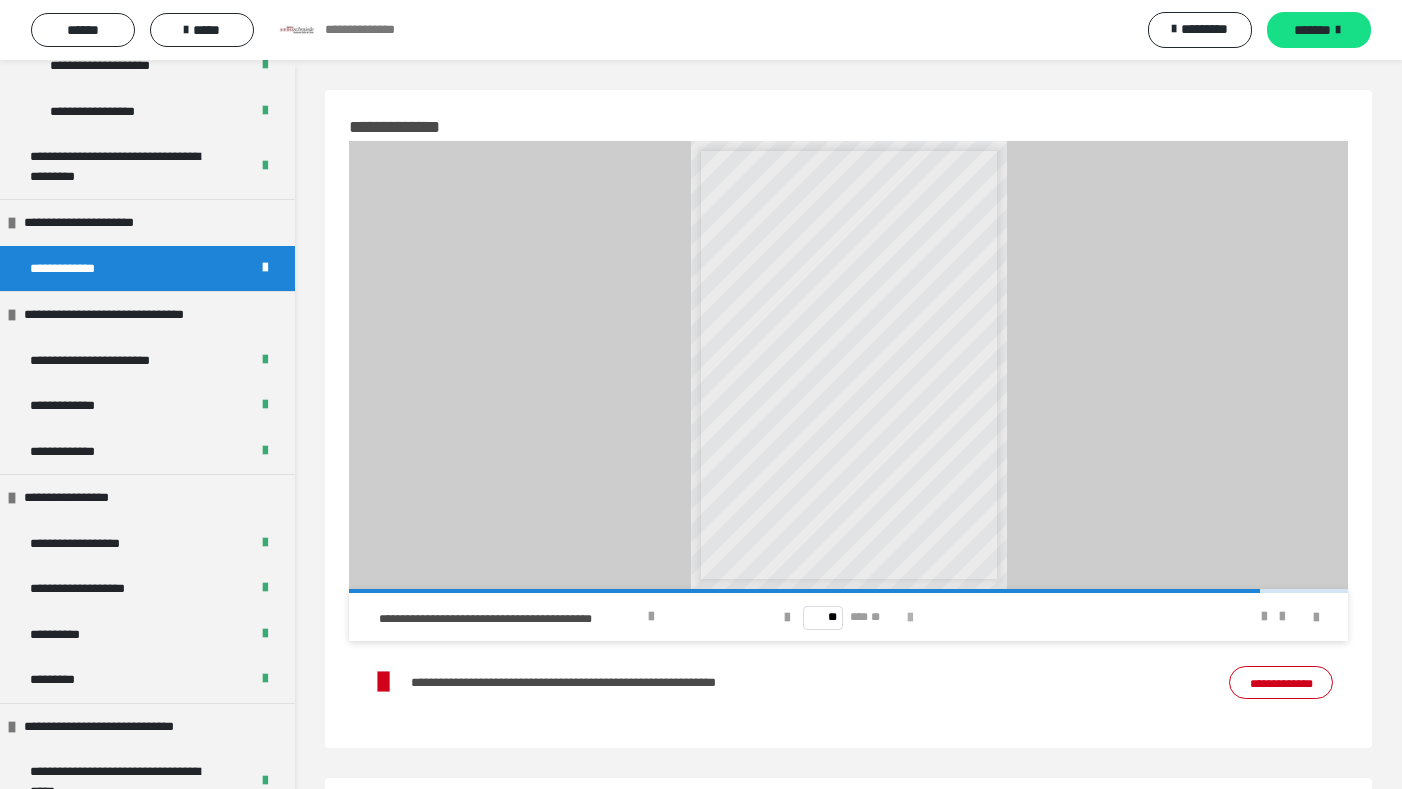 click at bounding box center [910, 618] 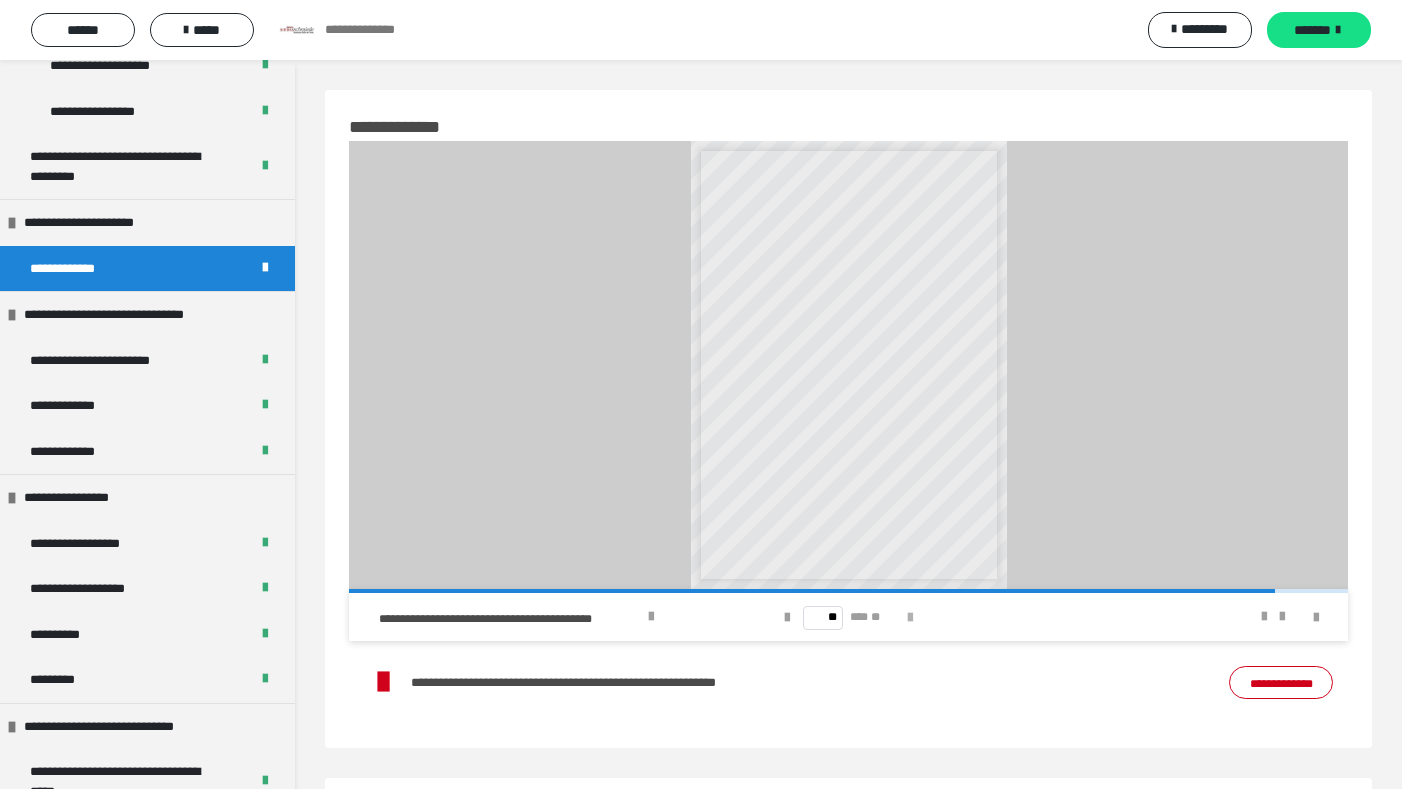 click at bounding box center [910, 618] 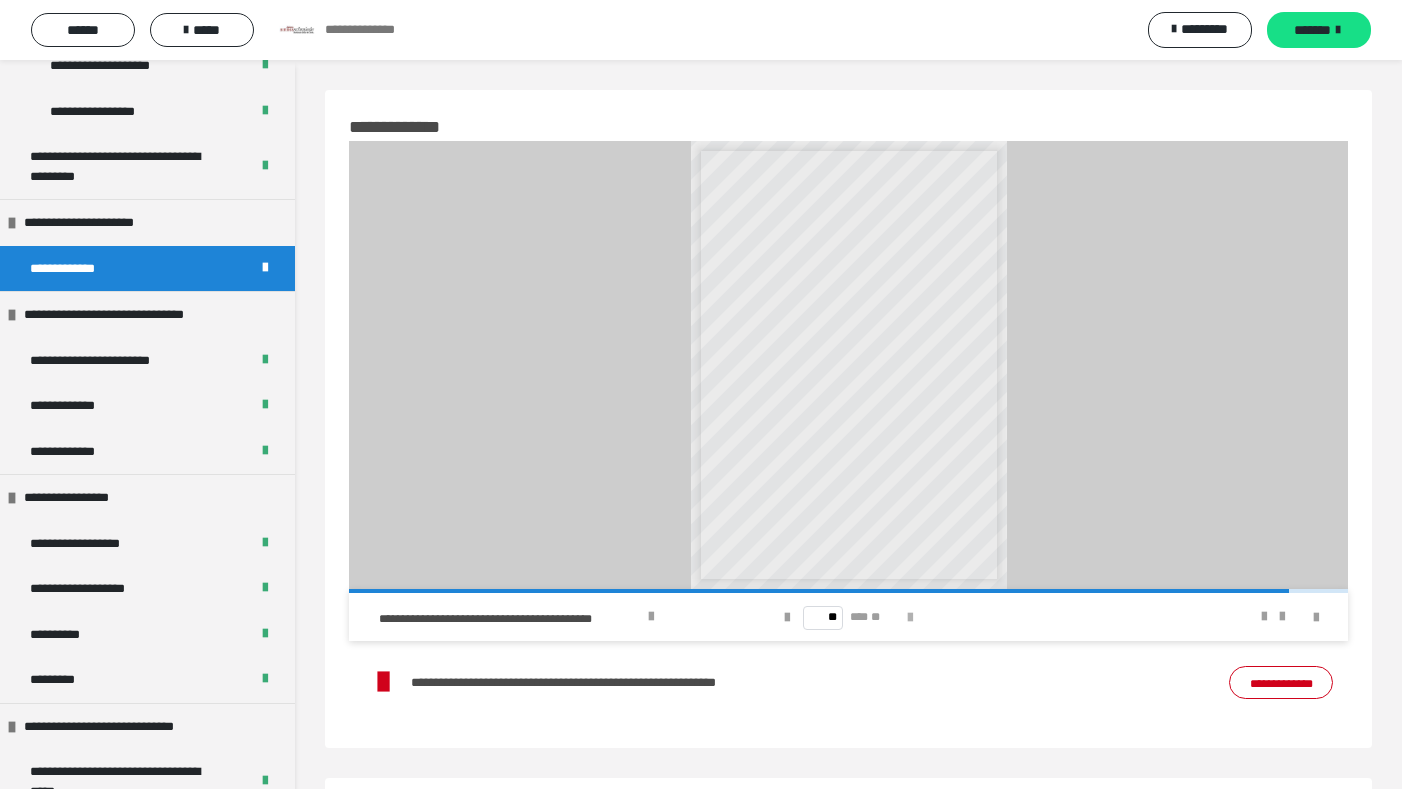 click at bounding box center (910, 618) 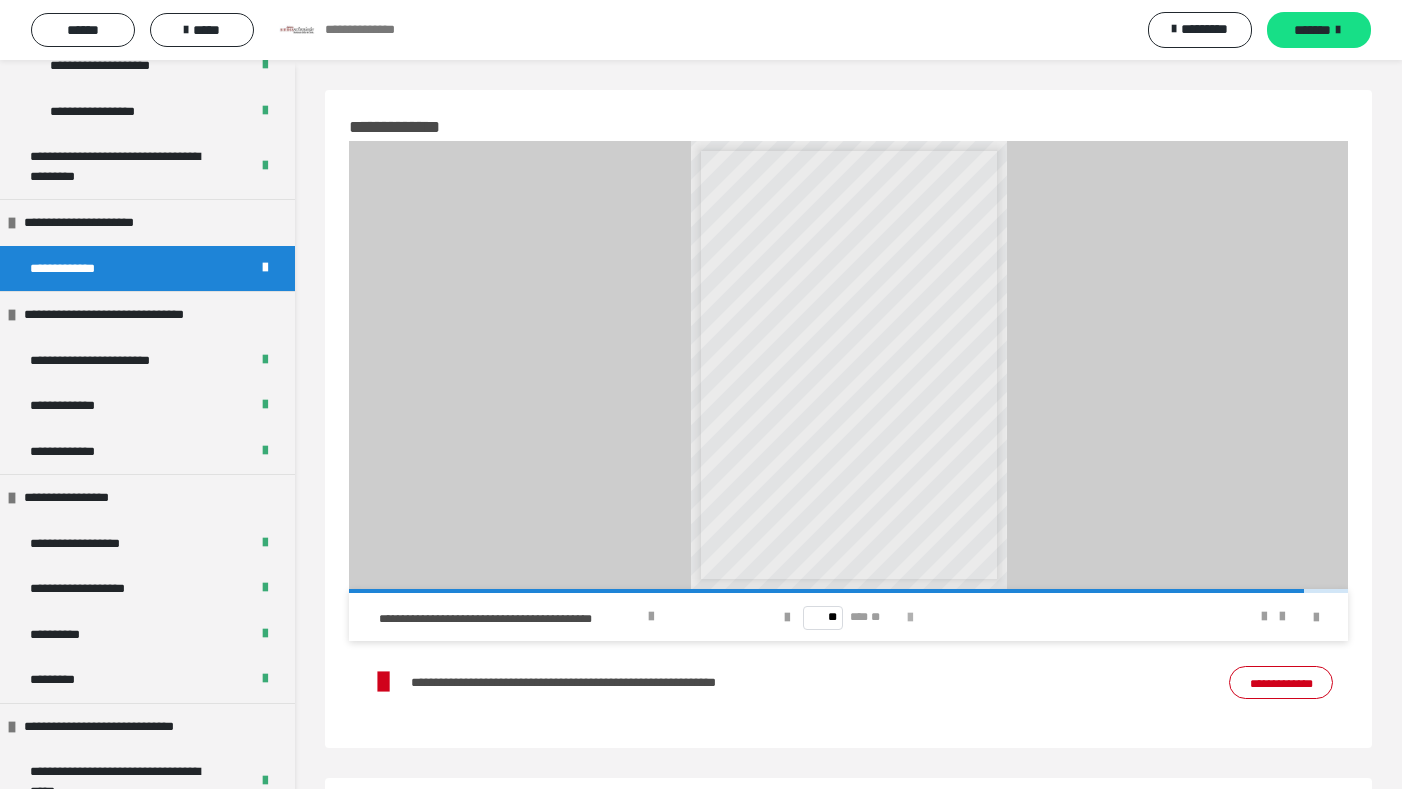 click at bounding box center (910, 618) 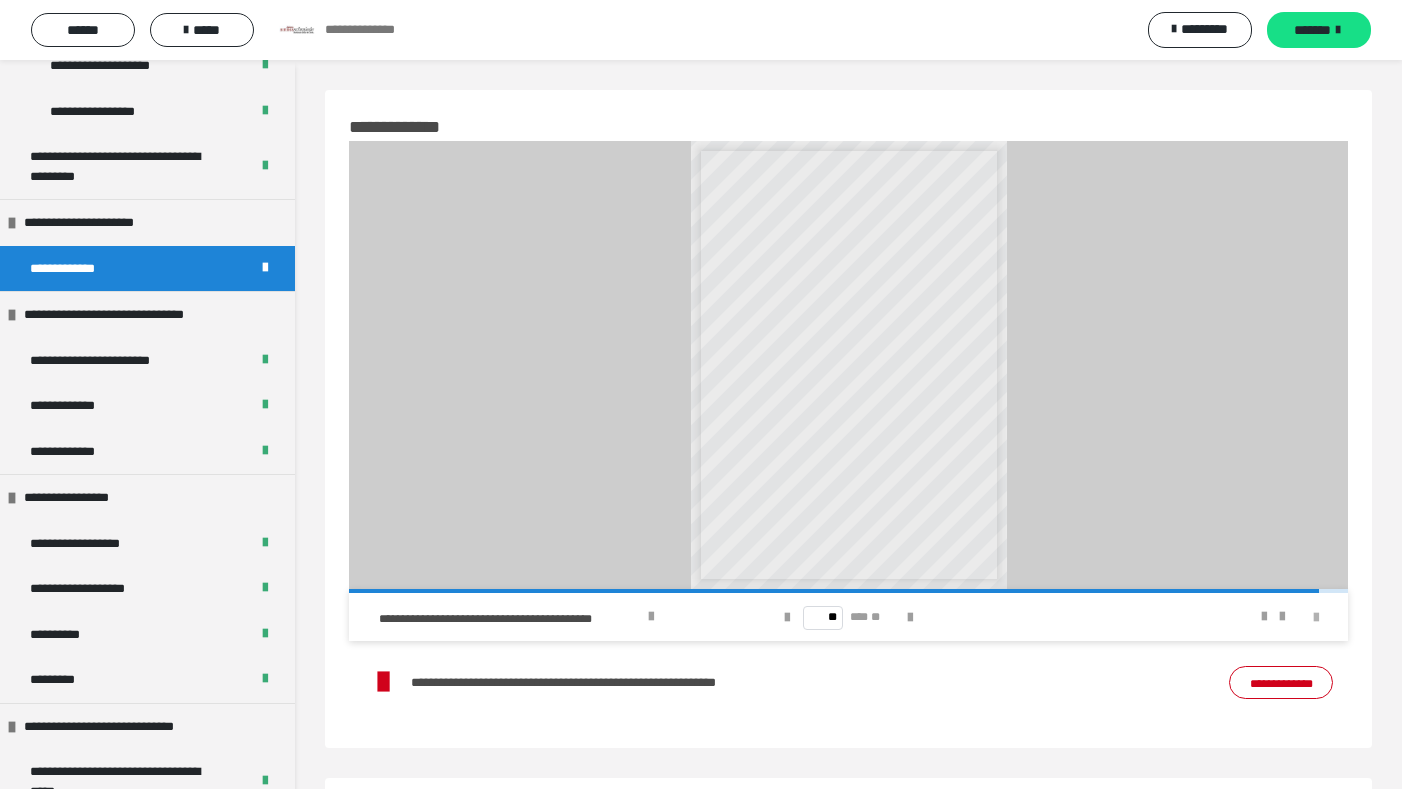 click at bounding box center (1316, 618) 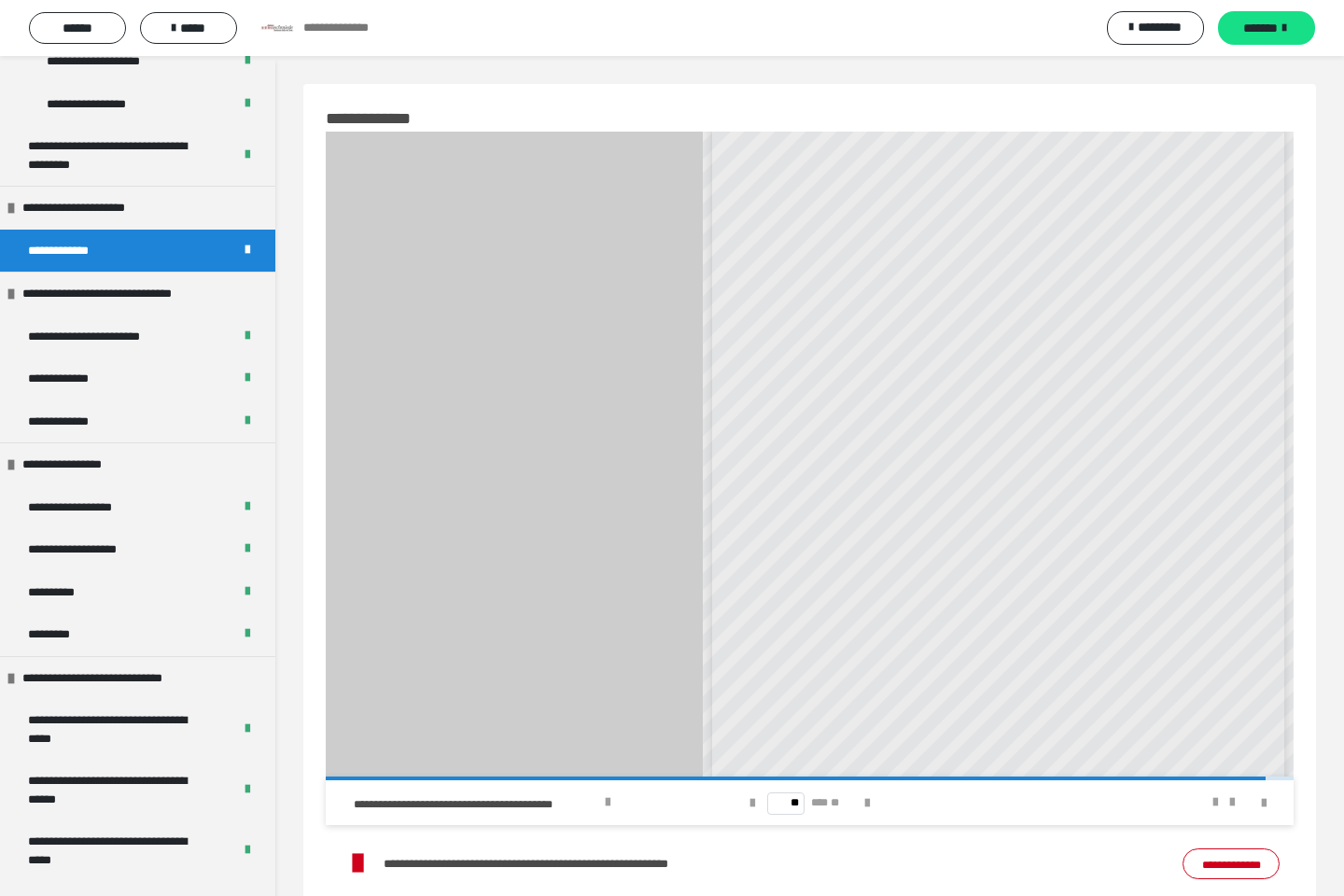 scroll, scrollTop: 41, scrollLeft: 0, axis: vertical 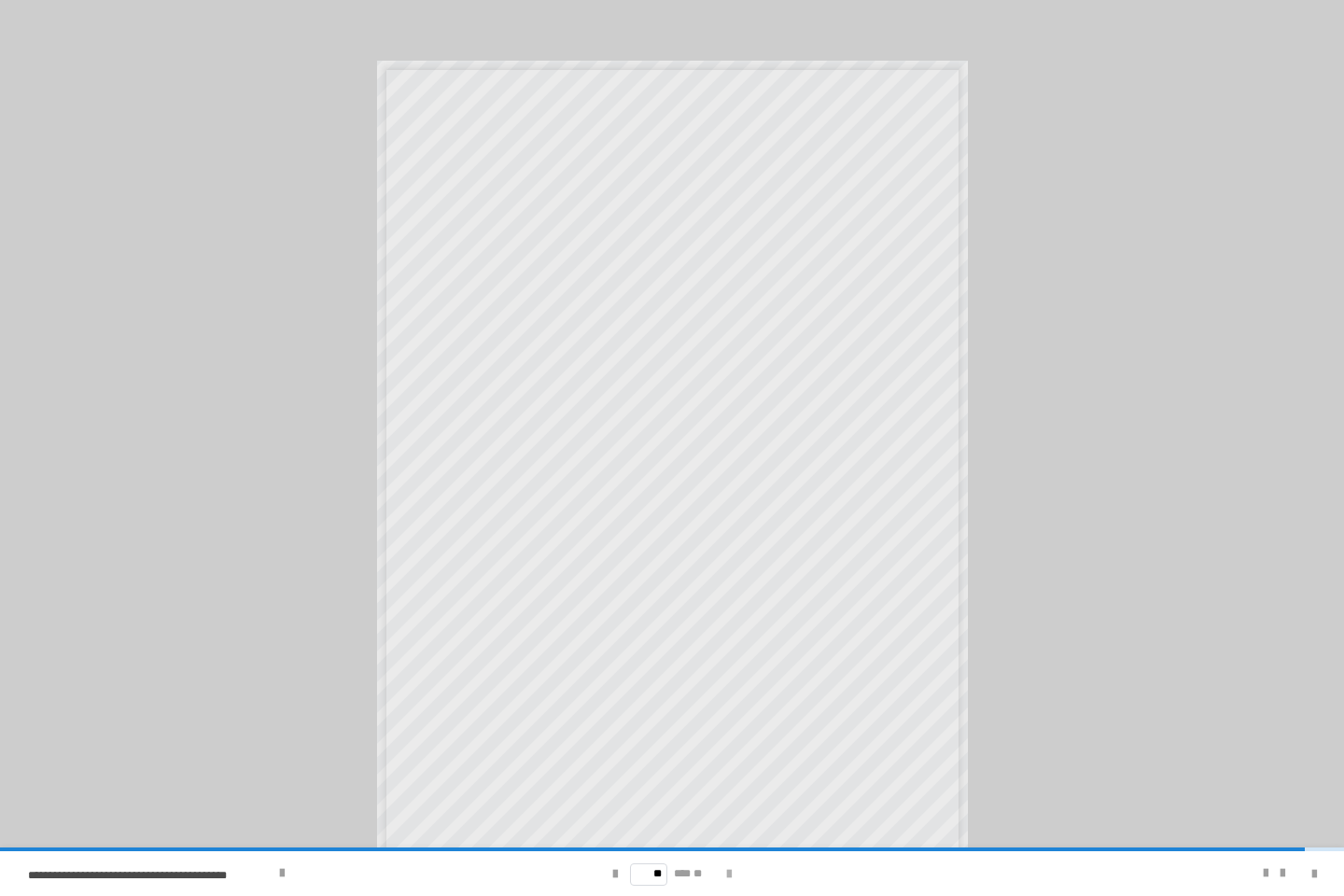 click at bounding box center (729, 875) 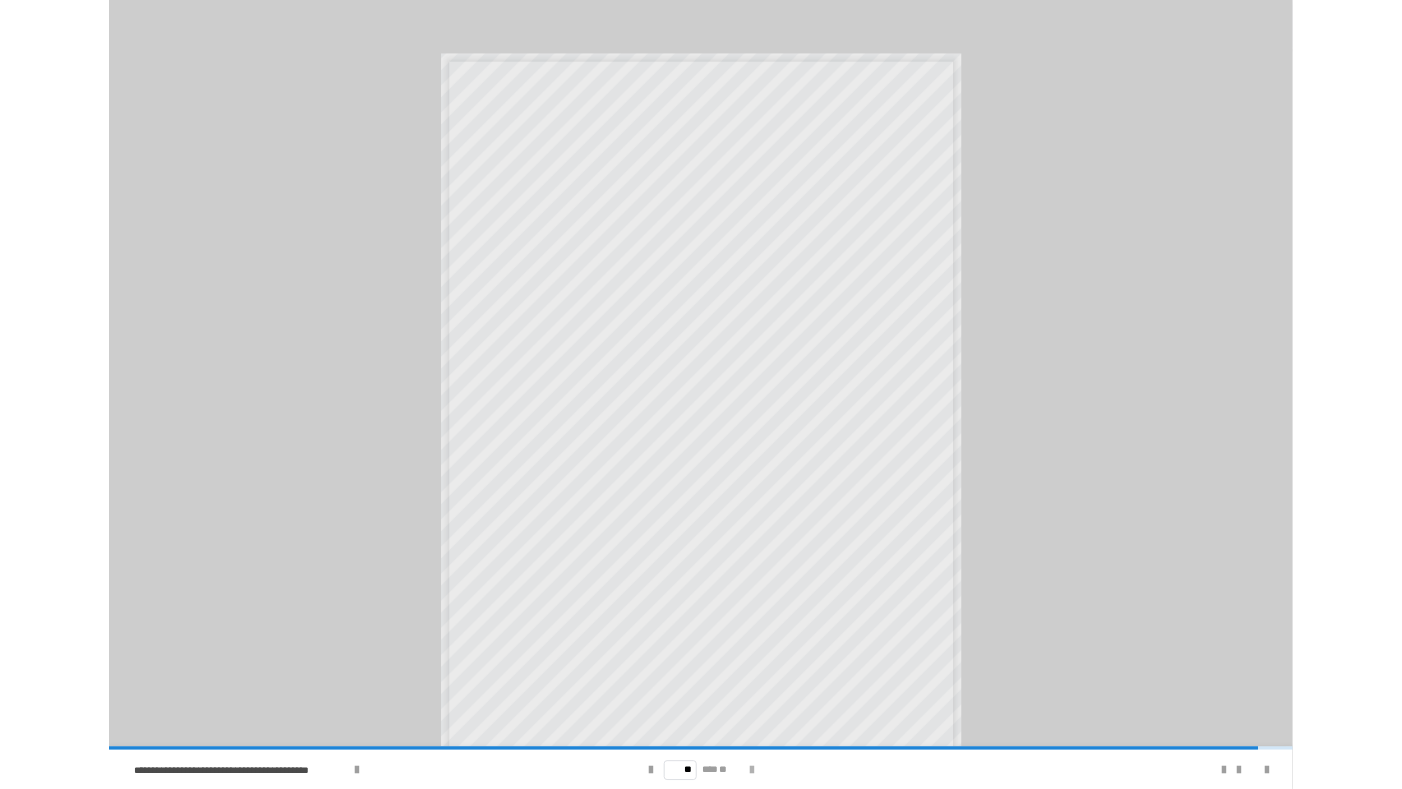 scroll, scrollTop: 0, scrollLeft: 0, axis: both 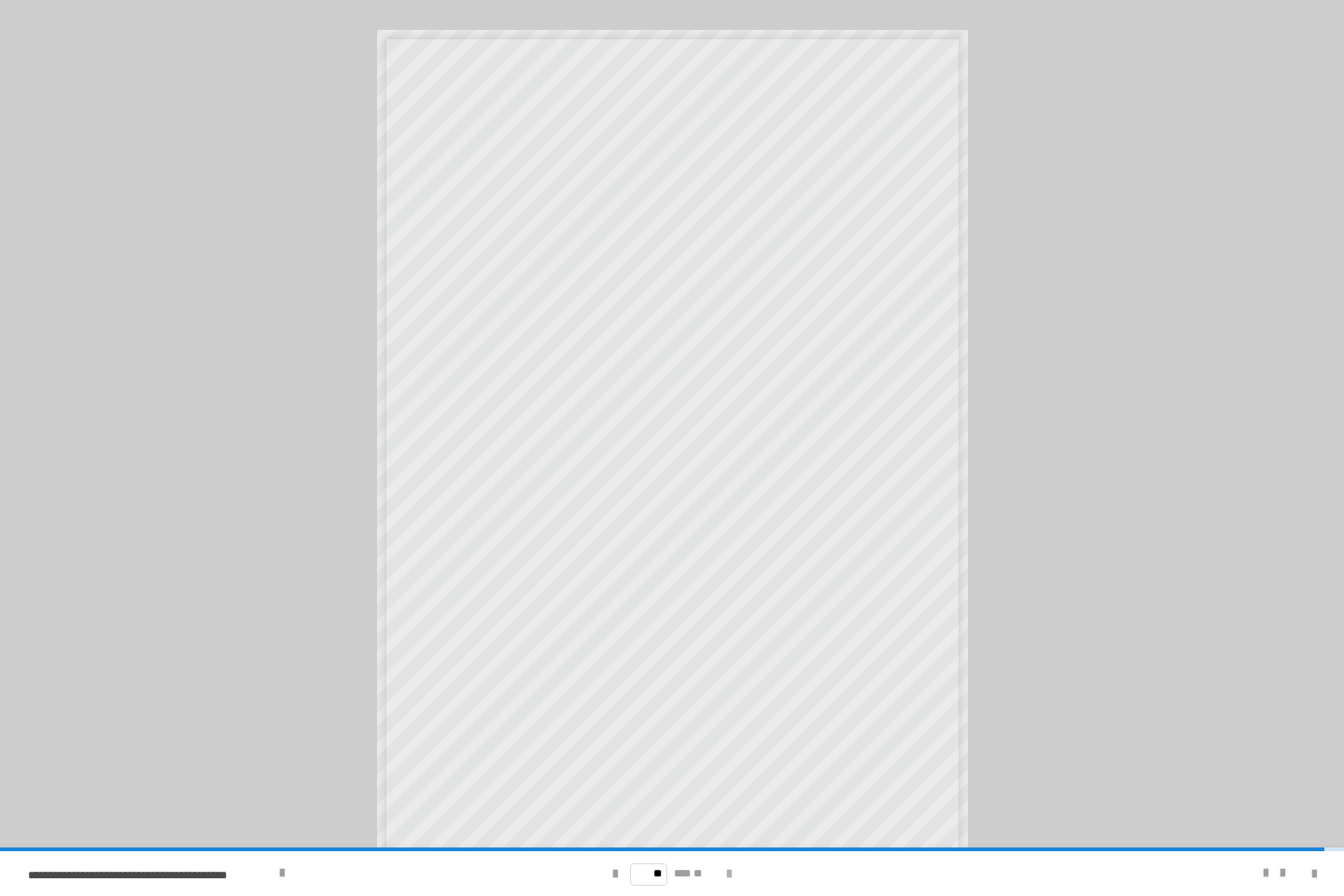 click at bounding box center (729, 875) 